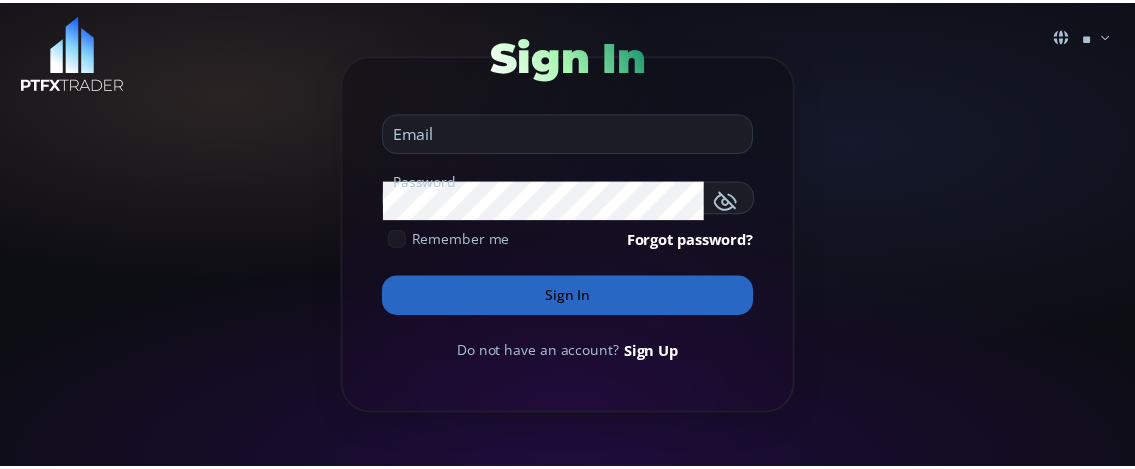 scroll, scrollTop: 0, scrollLeft: 0, axis: both 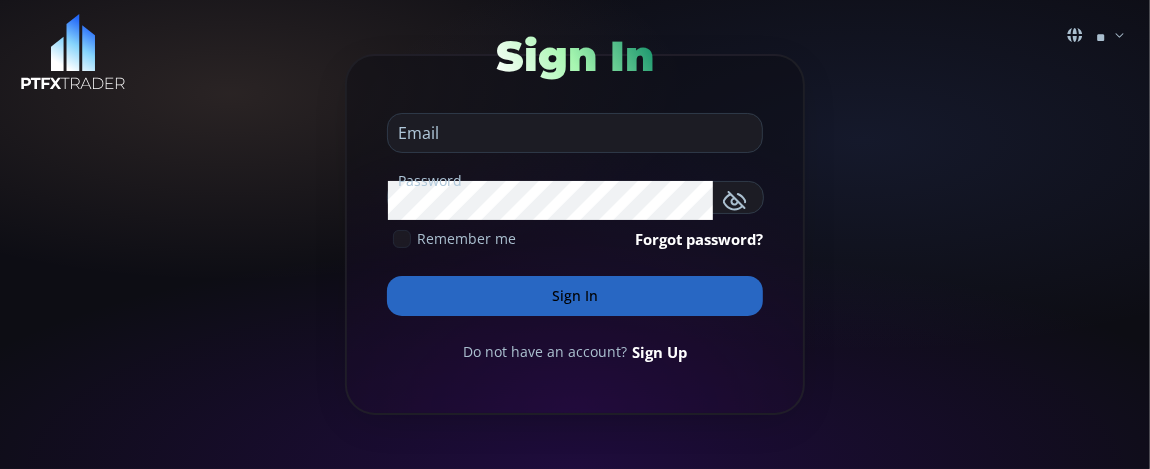 click at bounding box center [570, 133] 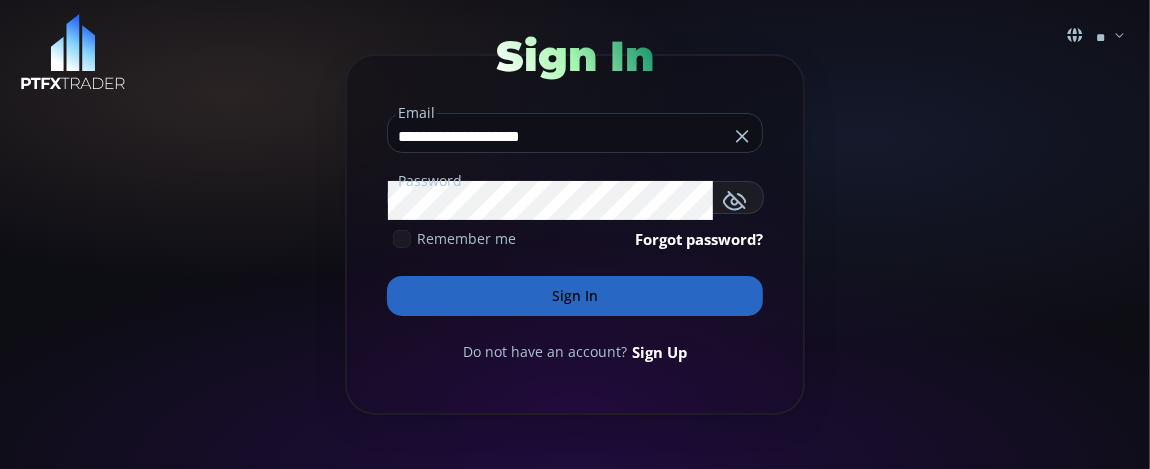 type on "**********" 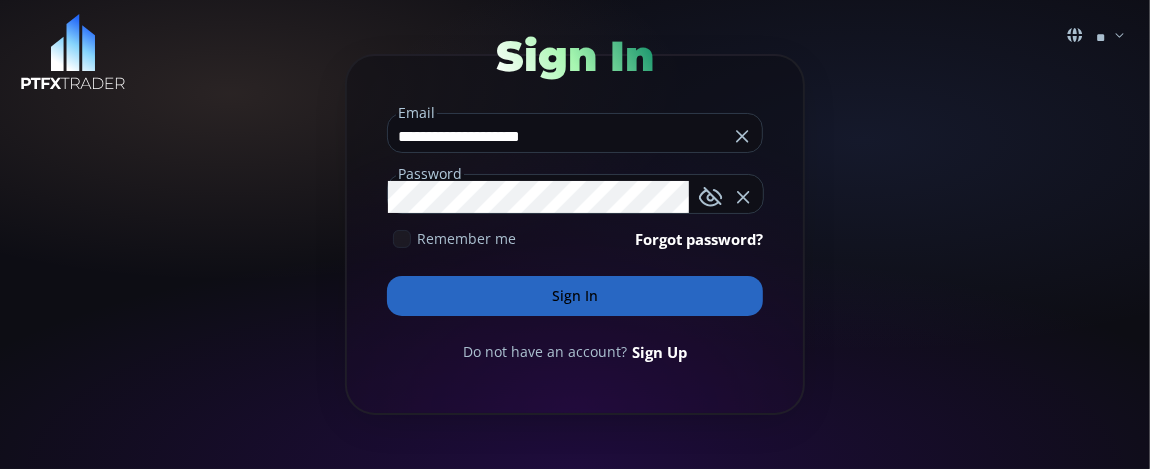 click on "Sign In" at bounding box center [575, 296] 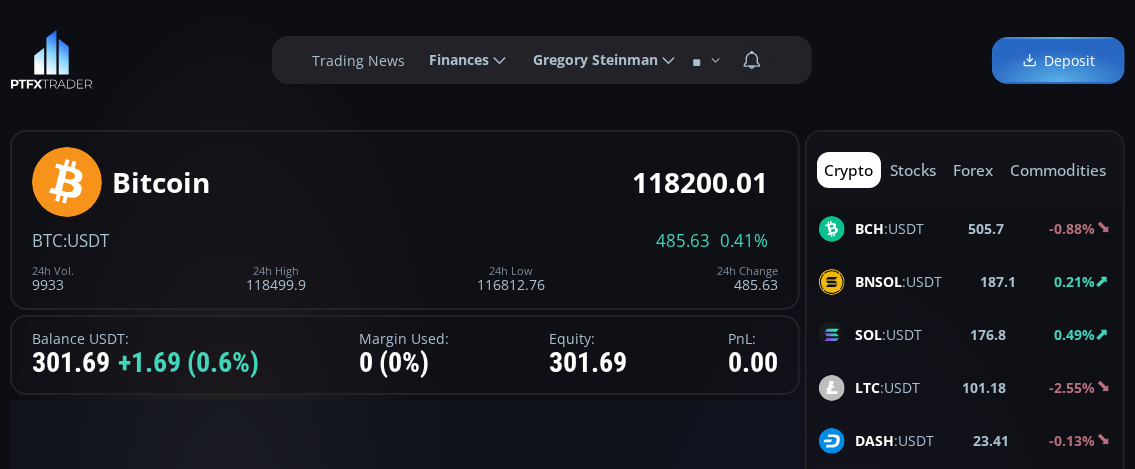 scroll, scrollTop: 400, scrollLeft: 0, axis: vertical 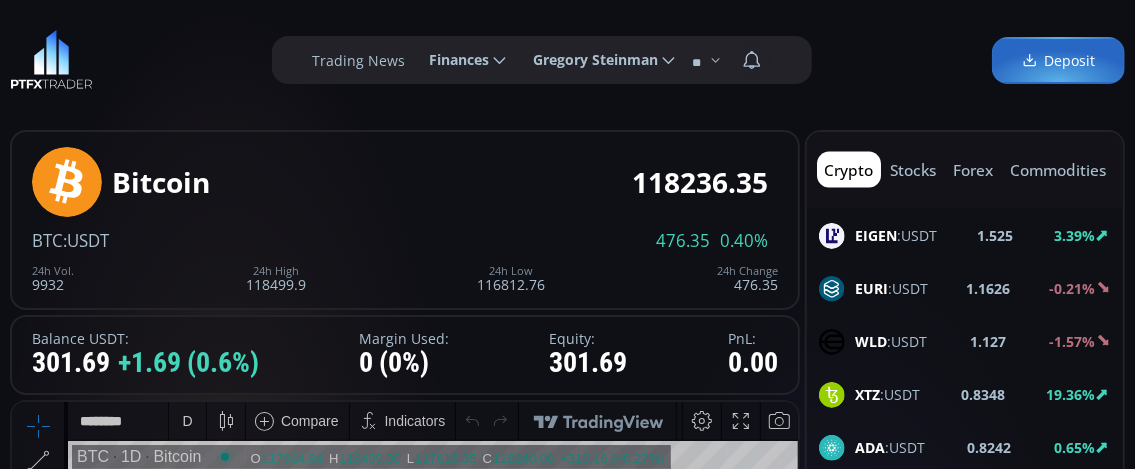click on "XTZ :USDT" 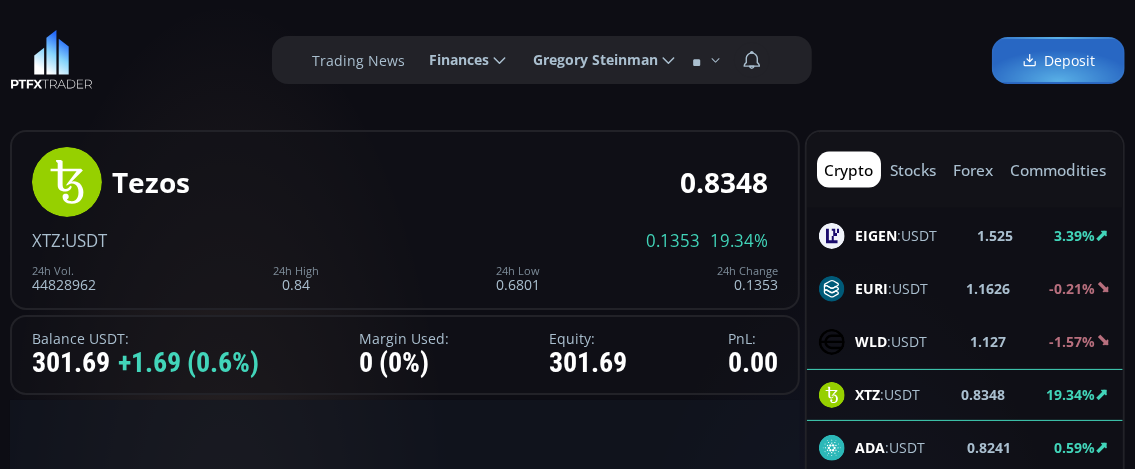 scroll, scrollTop: 0, scrollLeft: 0, axis: both 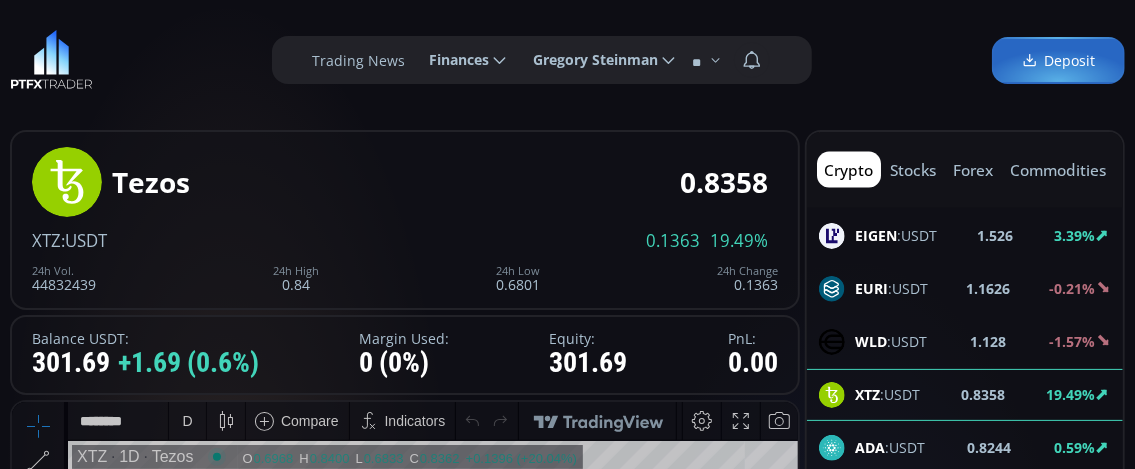 click on "BTC :USDT 118240 0.41% ETH :USDT 3556.35 0.22% MKR :USDT 1990.51 -0.26% BNB :USDT 730.71 -0.45% BCH :USDT 505.91 -0.86% BNSOL :USDT 187.1 0.21% SOL :USDT 176.96 0.63% LTC :USDT 101.23 -2.56% DASH :USDT 23.38 -0.26% ETC :USDT 23.33 1.52% BANANA :USDT 22.56 0.13% LINK :USDT 17.91 0.22% DCR :USDT 17.02 2.28% KSM :USDT 16.16 -1.52% TRUMP :USDT 10.02 -0.40% NEO :USDT 6.82 -1.59% APT :USDT 5.218 -2.05% ATOM :USDT 4.824 -2.27% DOT :USDT 4.236 -1.07% XRP :USDT 3.412 1.11% TON :USDT 3.167 -1.74% BERA :USDT 2.235 -0.89% ZRO :USDT 2.218 -2.08% EIGEN :USDT 1.526 3.39% EURI :USDT 1.1626 -0.21% WLD :USDT 1.128 -1.57% XTZ :USDT 0.8358 19.49% ADA :USDT 0.8244 0.59% IO :USDT 0.796 -3.05% BNT :USDT 0.7654 -1.15% FET :USDT 0.759 -1.81% OP :USDT 0.73 -5.19% ARKM :USDT 0.562 -0.53% XLM :USDT 0.461 -1.03% ARB :USDT 0.4548 -3.50% KNC :USDT 0.4246 -0.82% SEI :USDT 0.3492 -0.82% SCR :USDT 0.326 -2.10% TRX :USDT 0.3212 -0.99% LUMIA :USDT 0.313 -0.63% ZRX :USDT 0.2751 -1.08% HBAR :USDT 0.26751 0.67% LISTA :USDT 0.263 -1.50% DOGE :USDT" 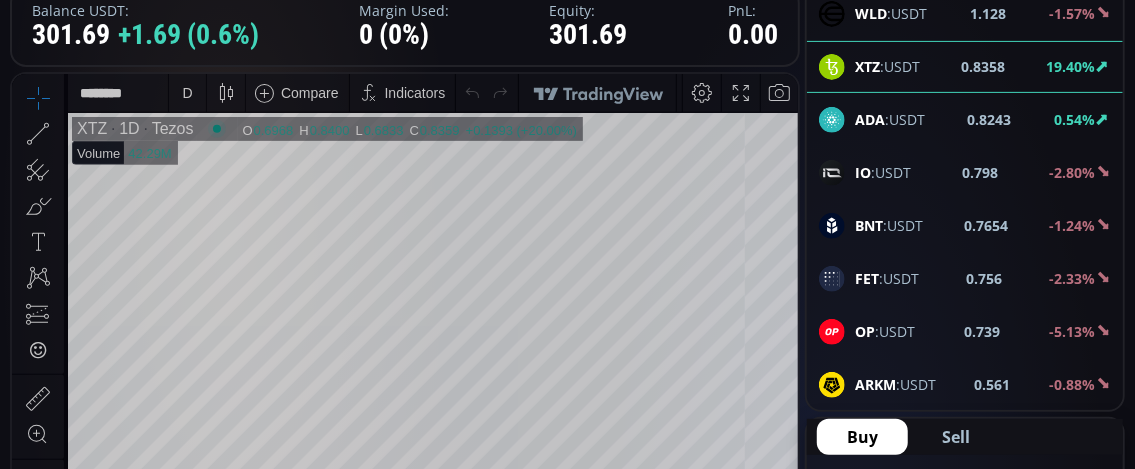 scroll, scrollTop: 300, scrollLeft: 0, axis: vertical 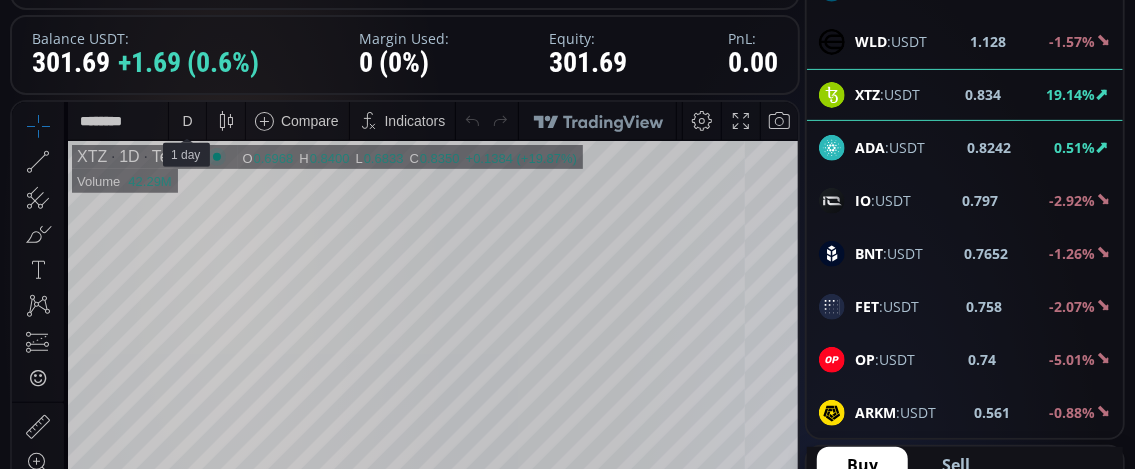 click on "D" at bounding box center (187, 120) 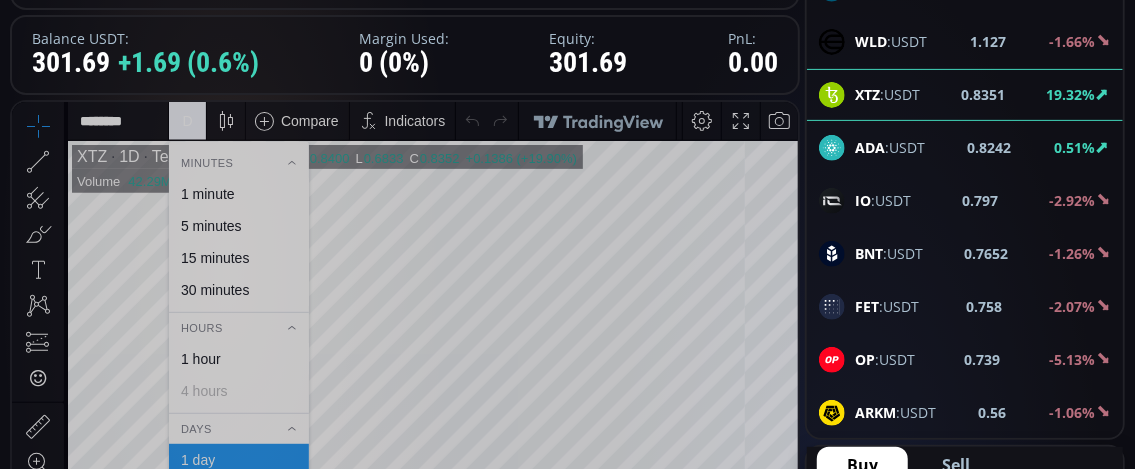 click on "1 minute" at bounding box center [208, 193] 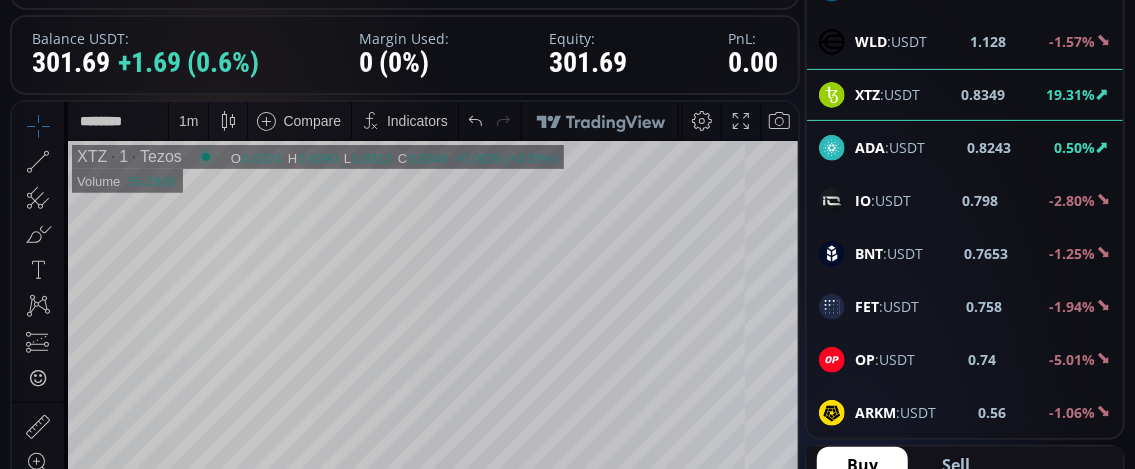 click on "1 m" at bounding box center (188, 120) 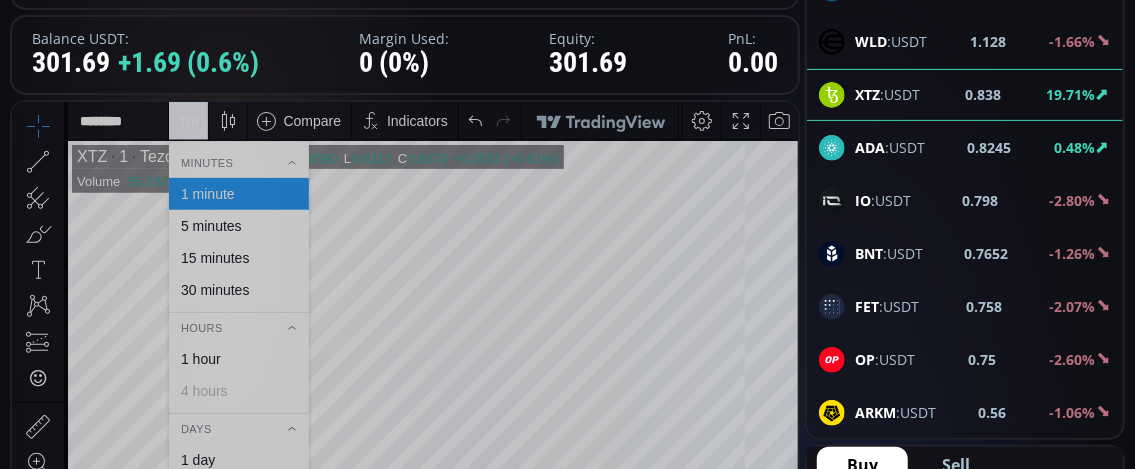 click on "1 hour" at bounding box center [201, 358] 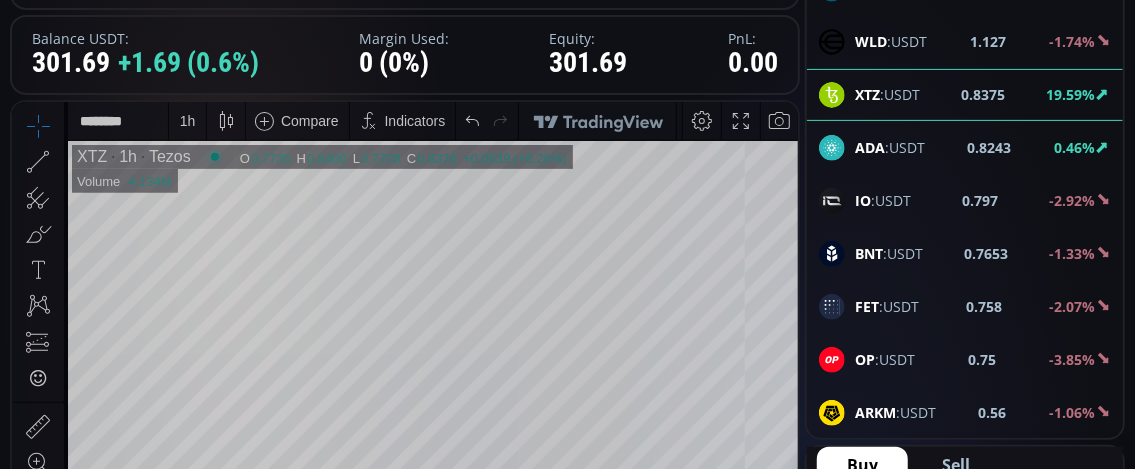 click on "1 h" at bounding box center (188, 120) 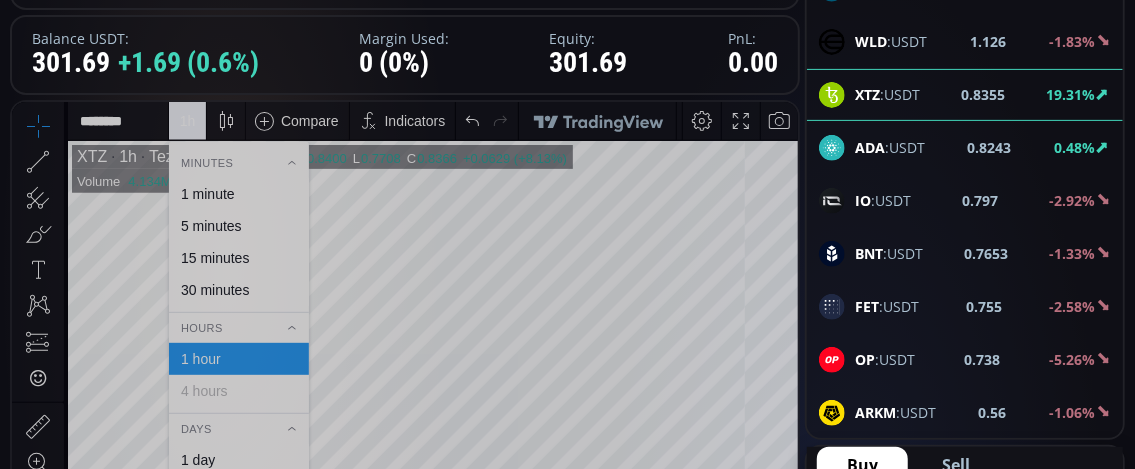 click on "1 day" at bounding box center [198, 459] 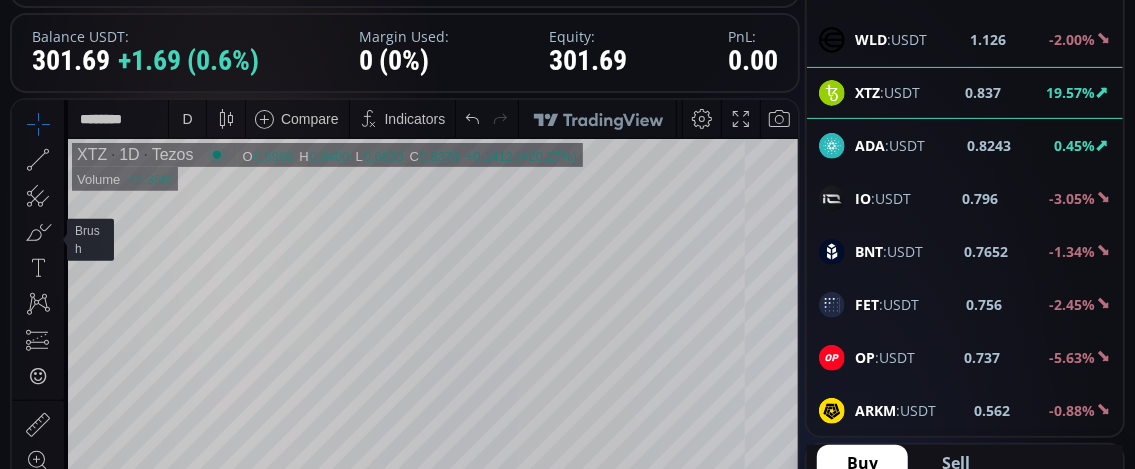 scroll, scrollTop: 300, scrollLeft: 0, axis: vertical 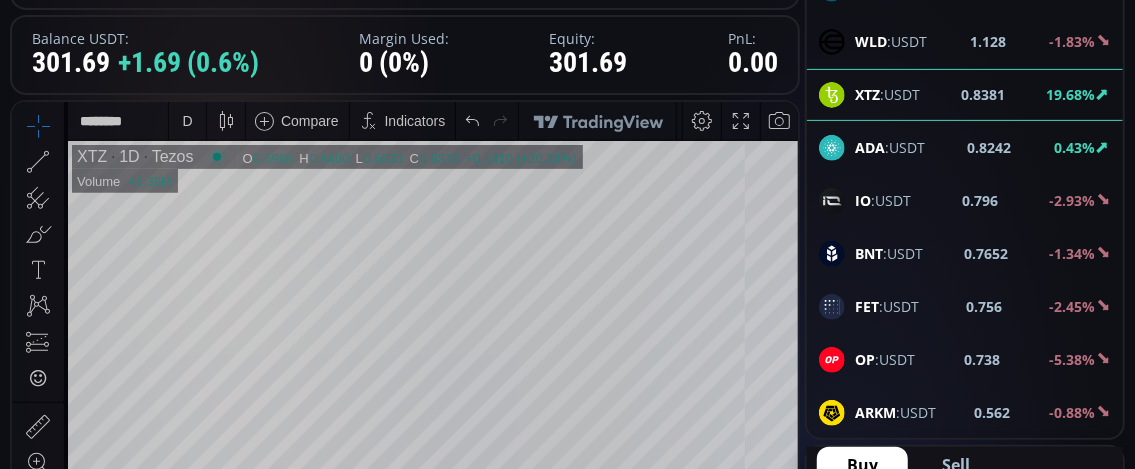 click on "D" at bounding box center (187, 120) 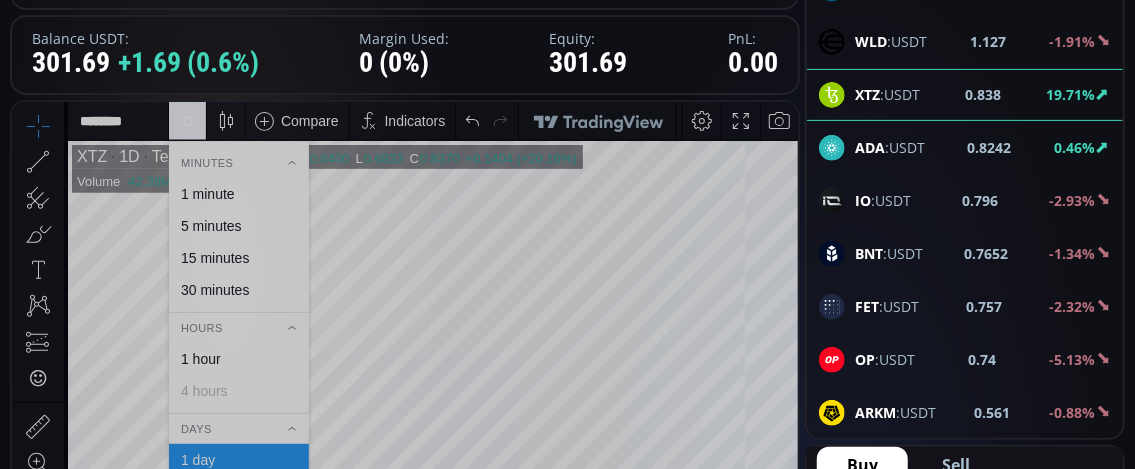 click on "1 minute" at bounding box center (238, 193) 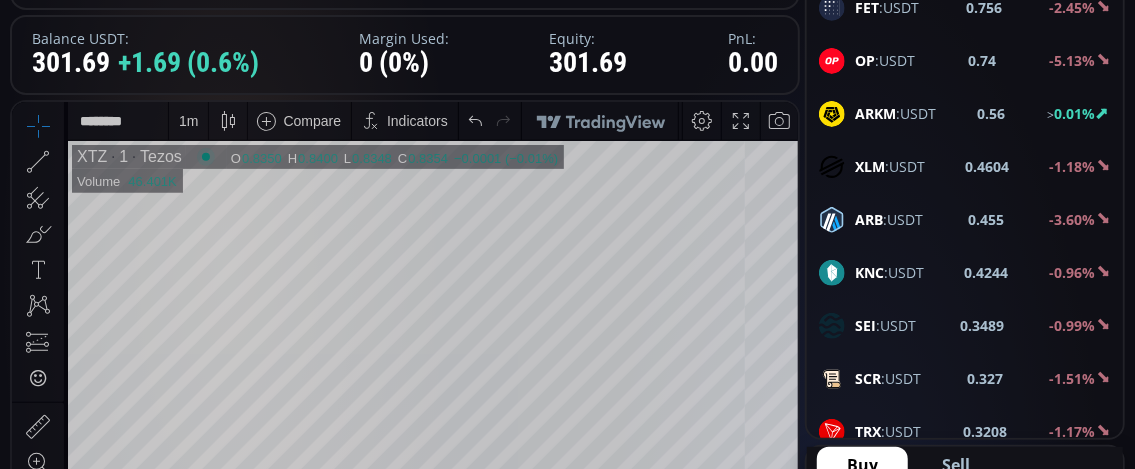 scroll, scrollTop: 1600, scrollLeft: 0, axis: vertical 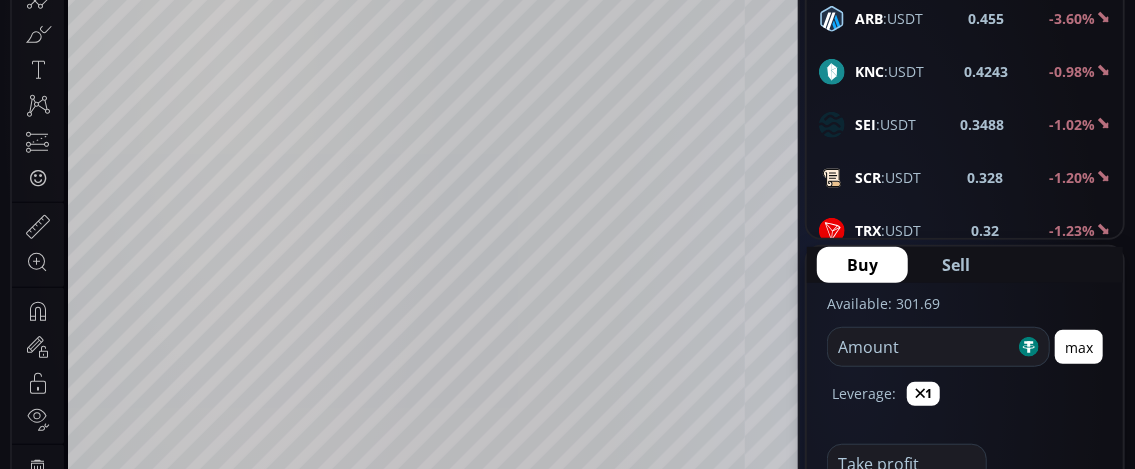 click at bounding box center [921, 347] 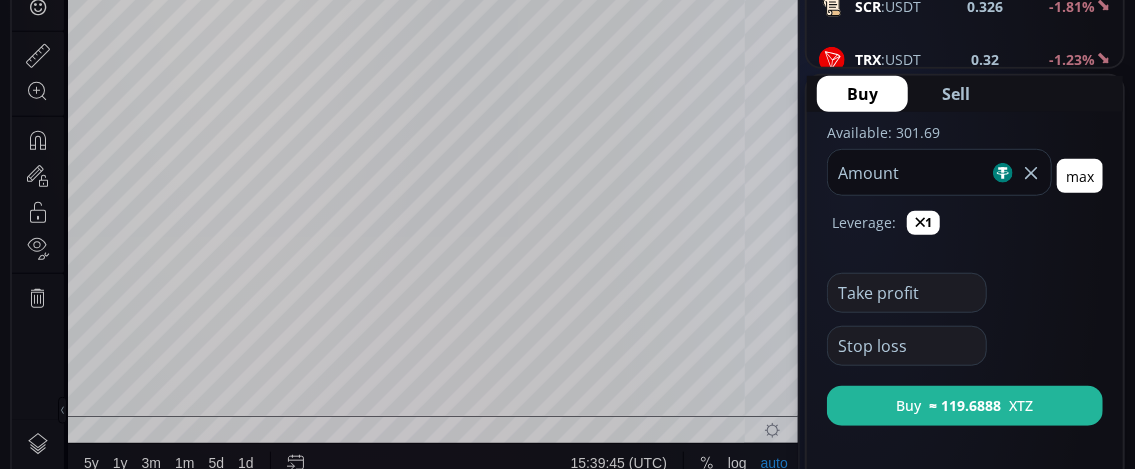 scroll, scrollTop: 700, scrollLeft: 0, axis: vertical 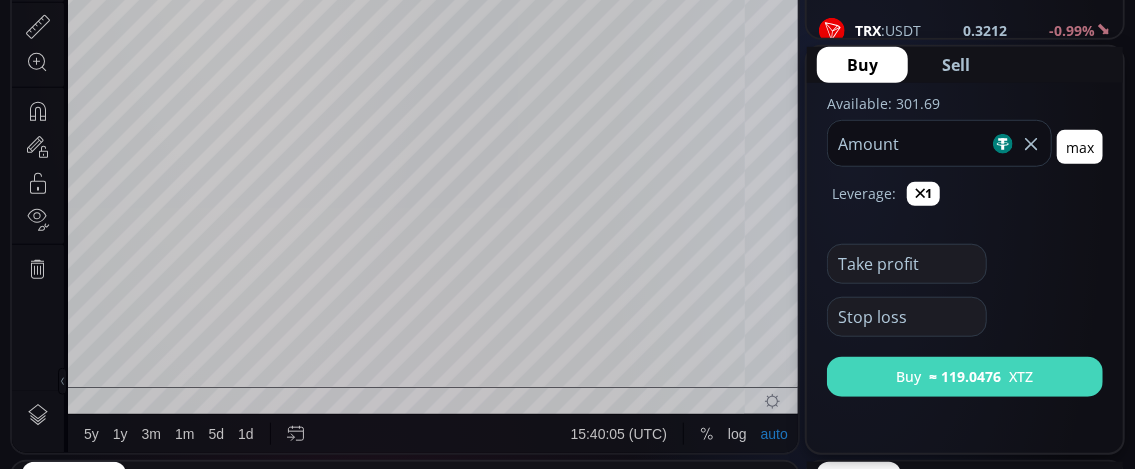 type on "***" 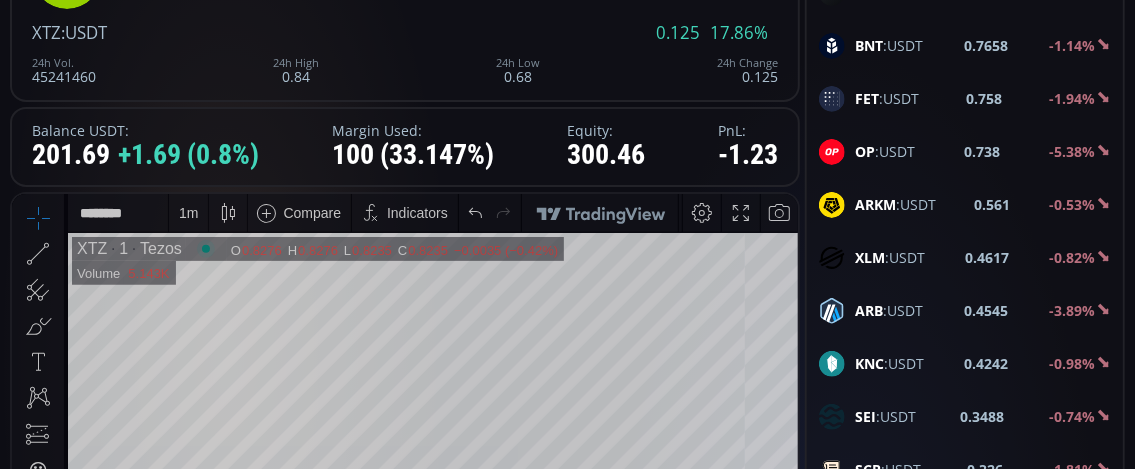 scroll, scrollTop: 100, scrollLeft: 0, axis: vertical 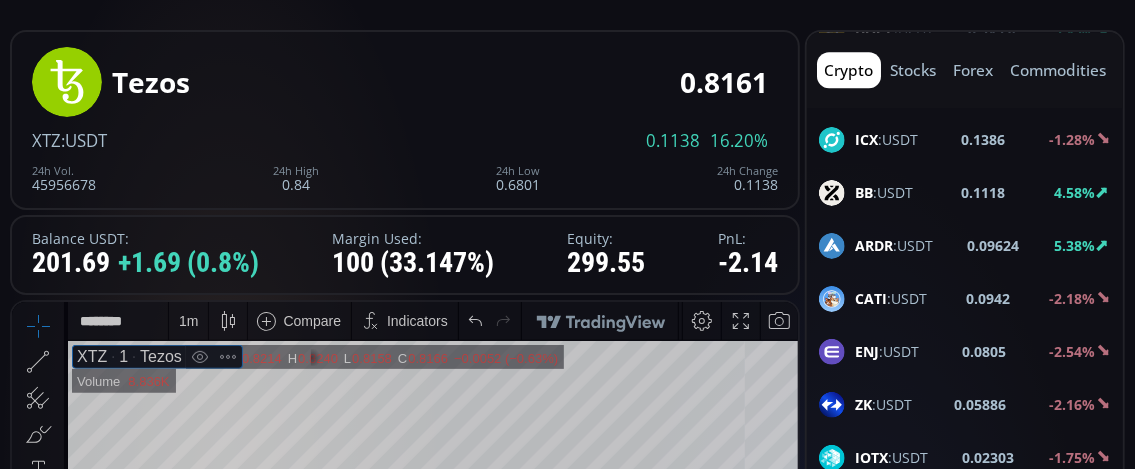 click on "ARDR" at bounding box center (874, 245) 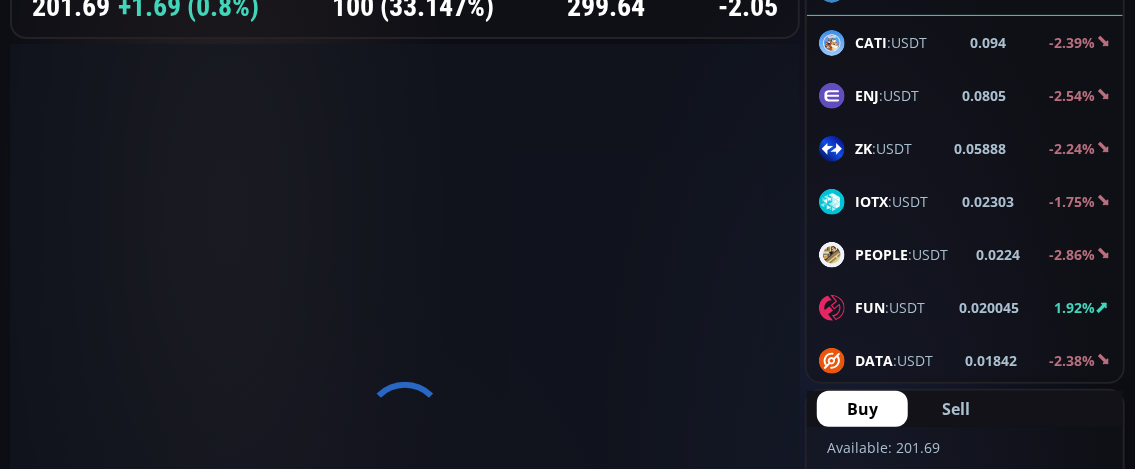 scroll, scrollTop: 400, scrollLeft: 0, axis: vertical 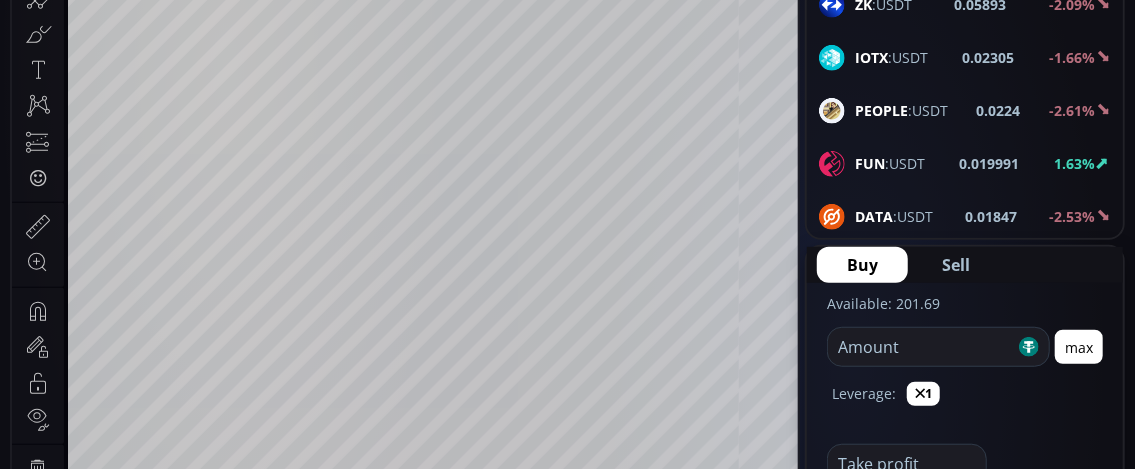 click 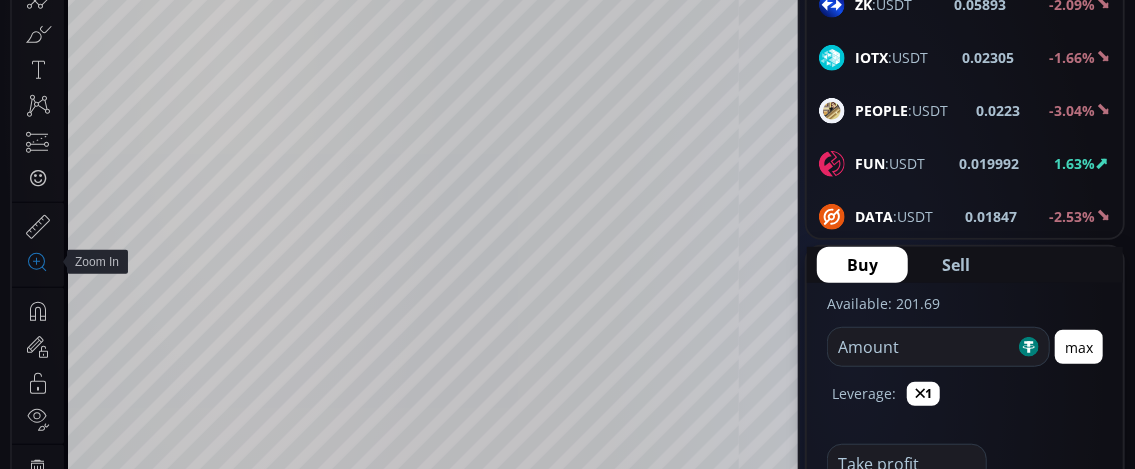 click 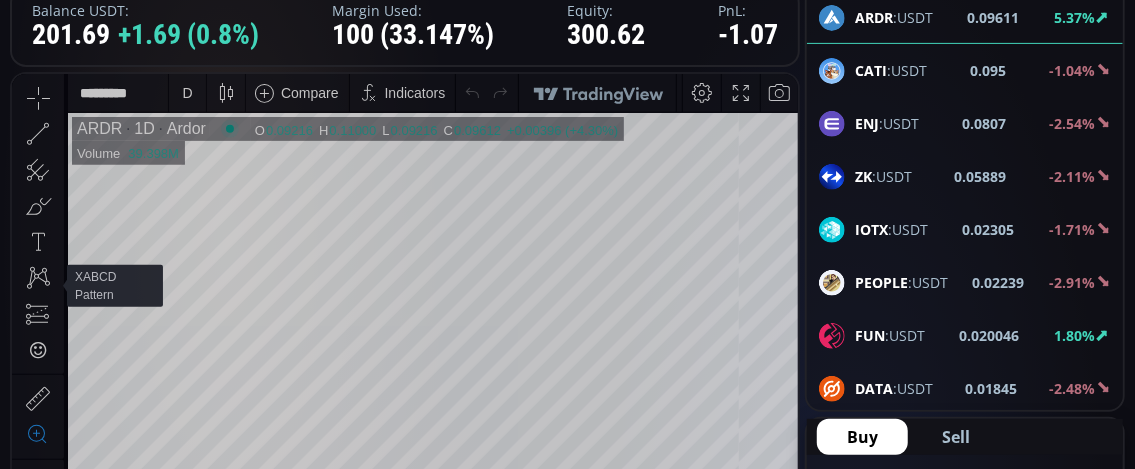 scroll, scrollTop: 300, scrollLeft: 0, axis: vertical 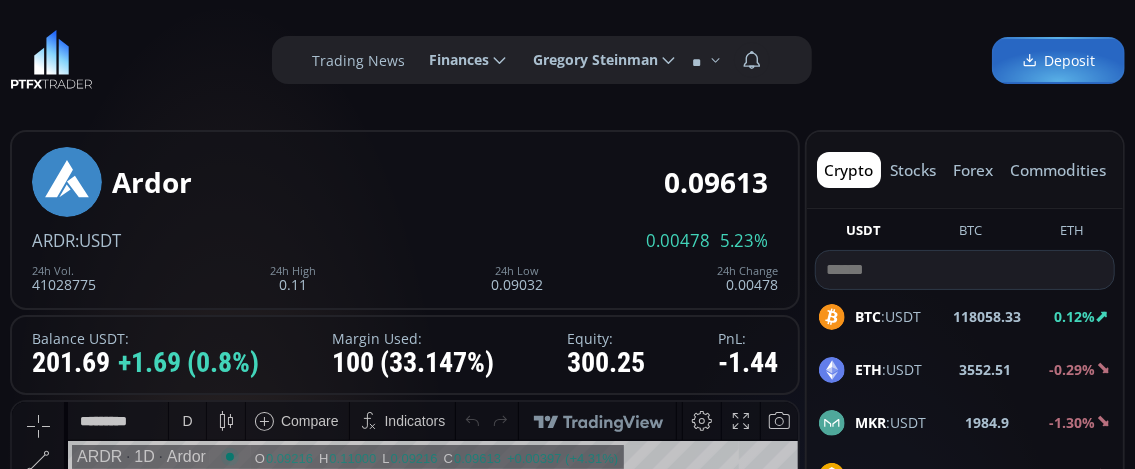 click at bounding box center (965, 270) 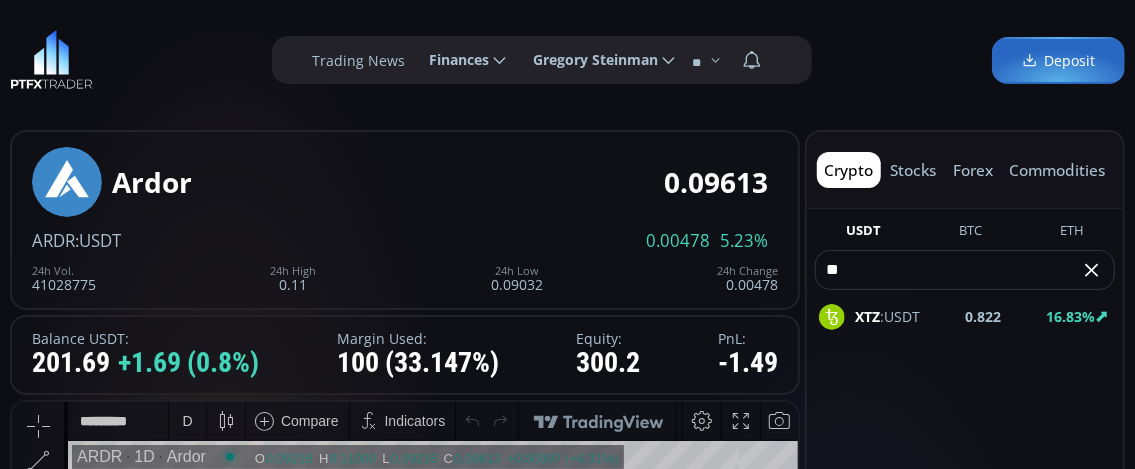 click on "XTZ :USDT" 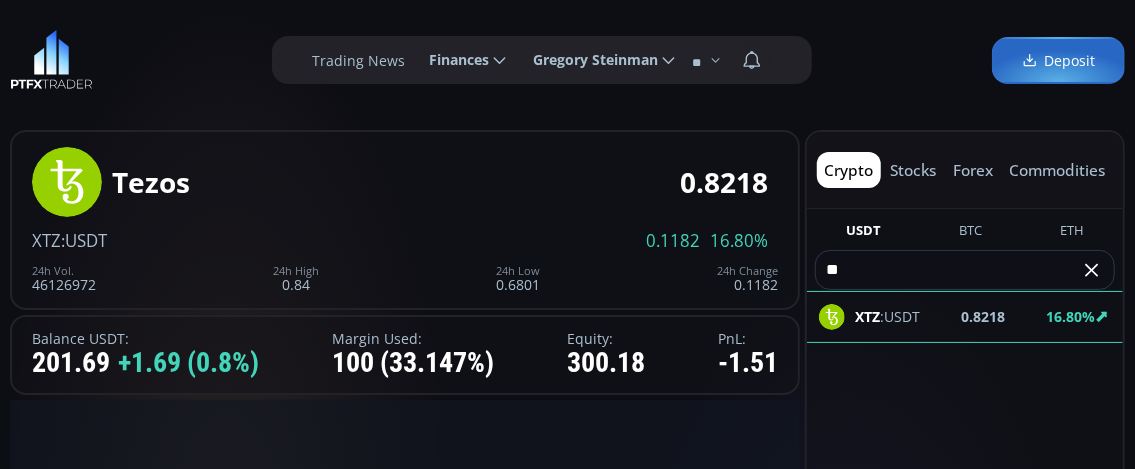 scroll, scrollTop: 0, scrollLeft: 0, axis: both 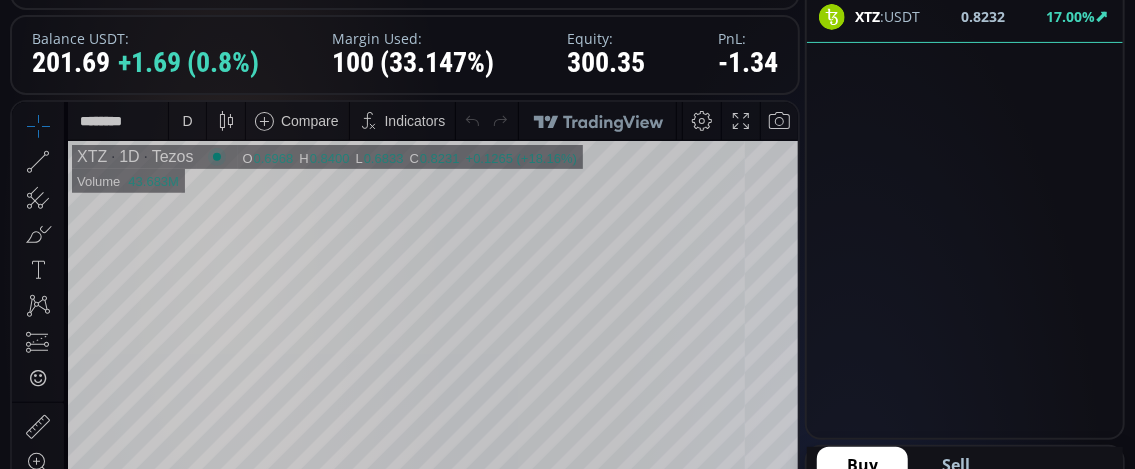 click on "D" at bounding box center [187, 120] 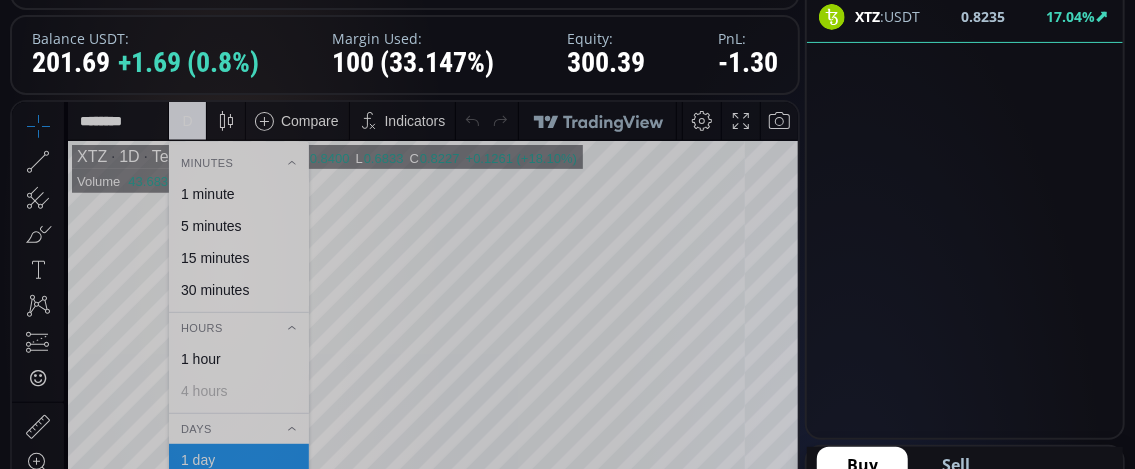 click on "1 minute" at bounding box center (208, 193) 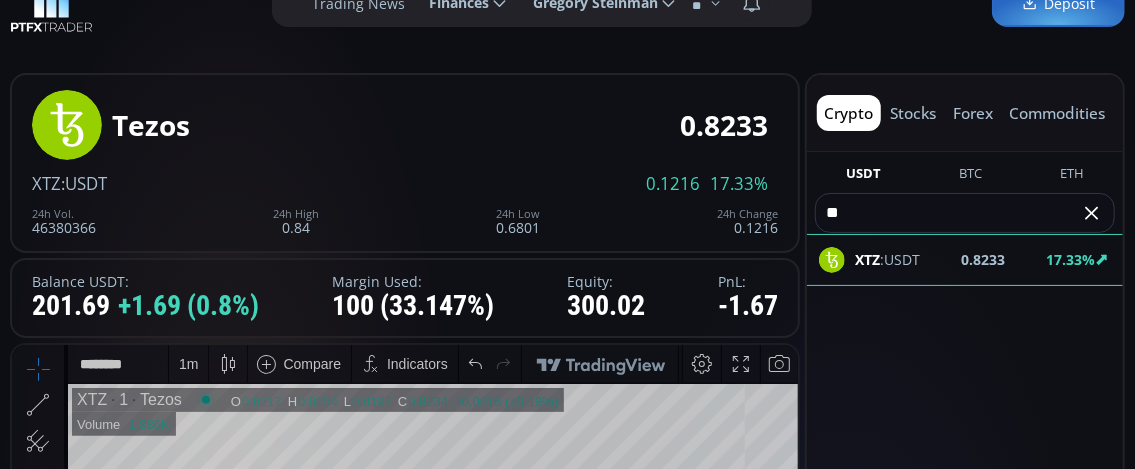 scroll, scrollTop: 100, scrollLeft: 0, axis: vertical 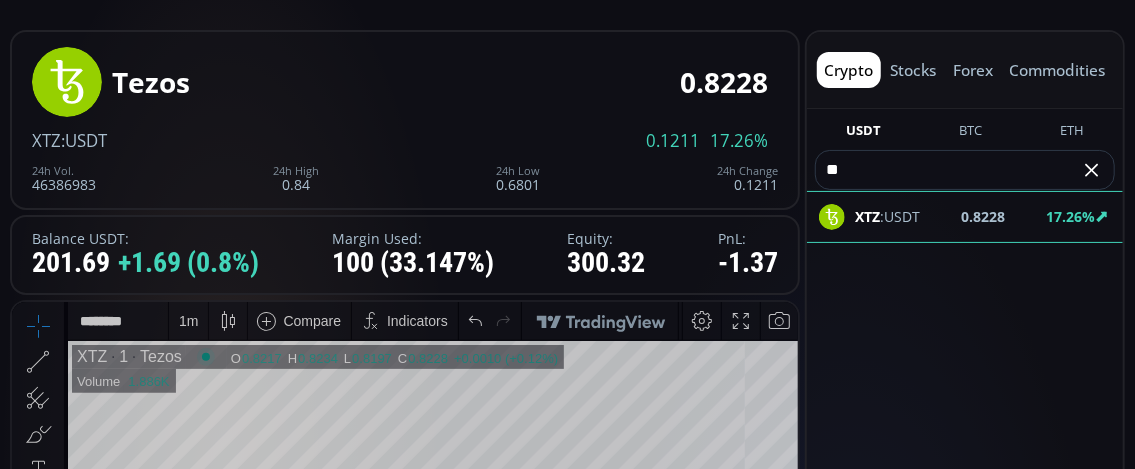 click on "**" at bounding box center [948, 170] 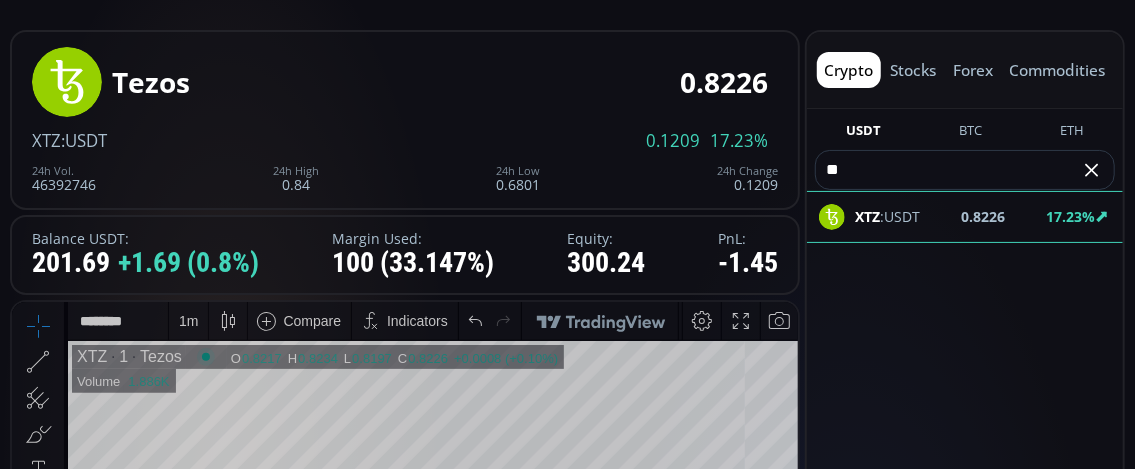 type on "*" 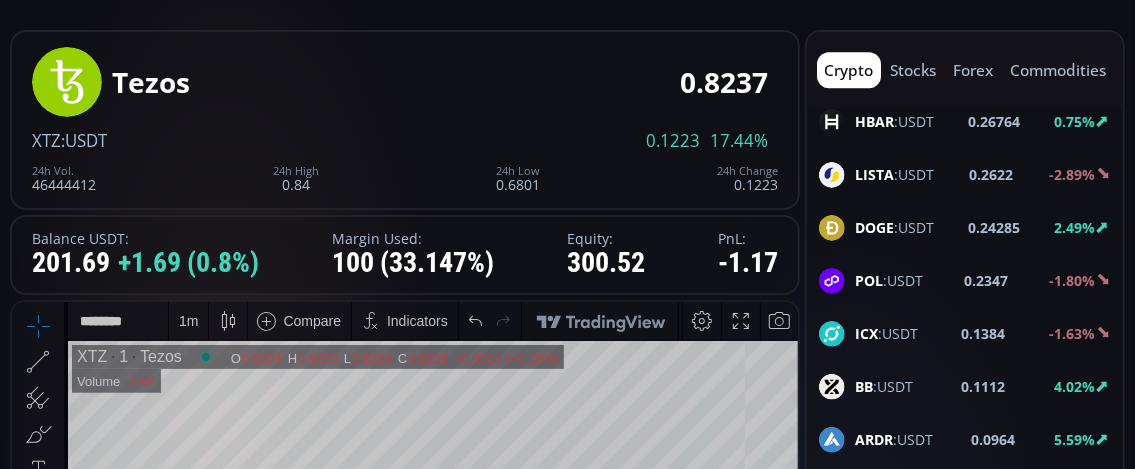 scroll, scrollTop: 2300, scrollLeft: 0, axis: vertical 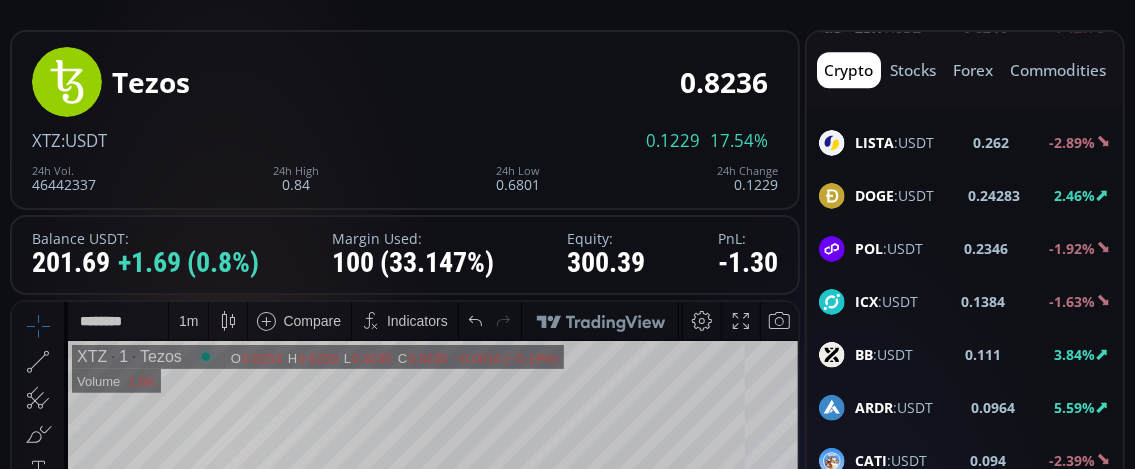 type 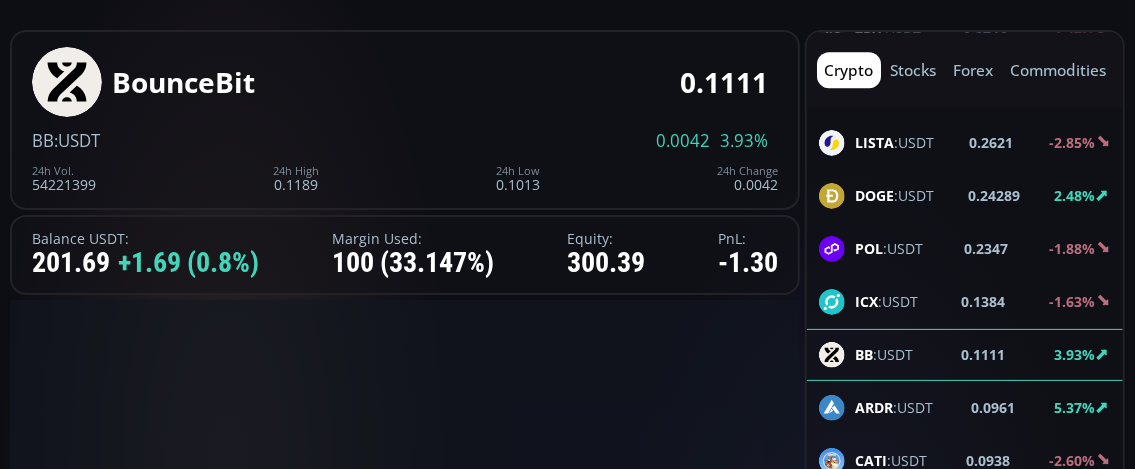 scroll, scrollTop: 0, scrollLeft: 0, axis: both 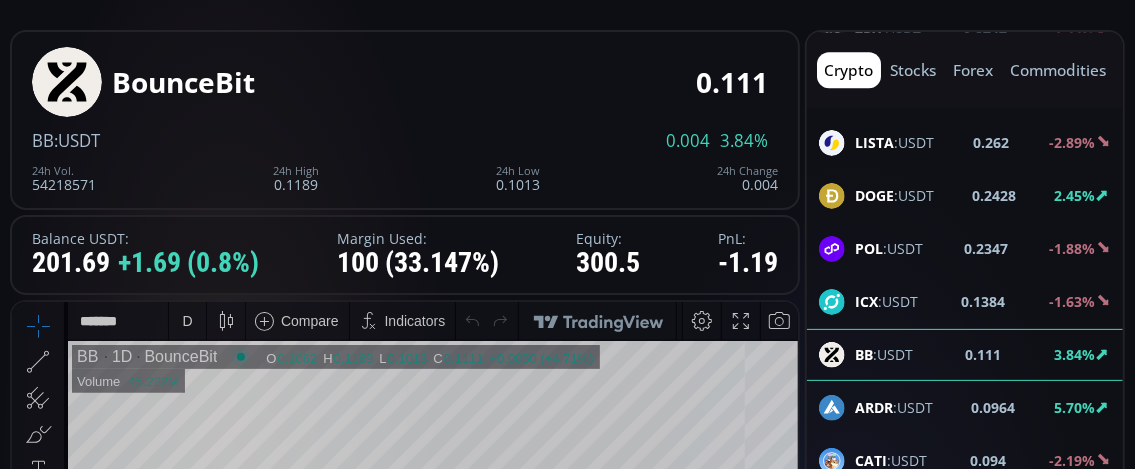 click on "D" at bounding box center (187, 320) 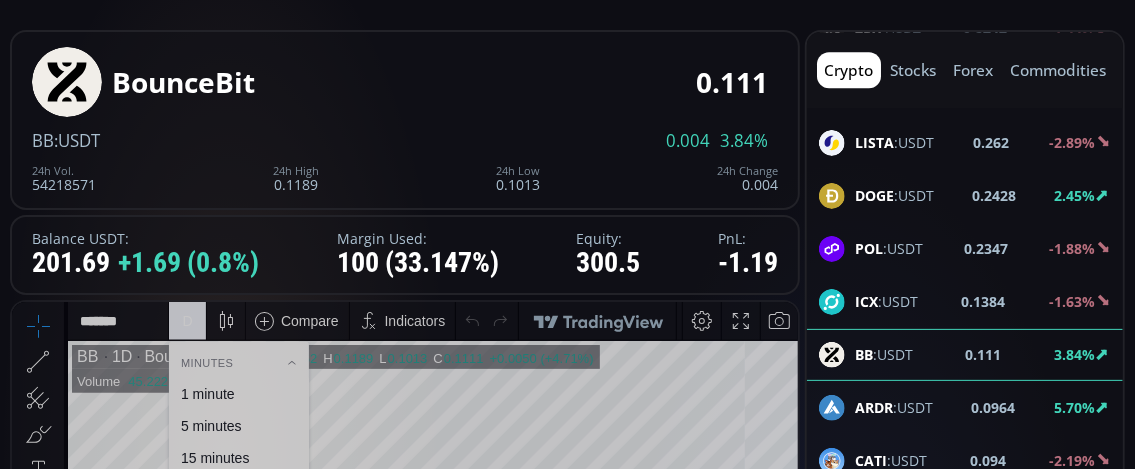 click on "1 minute" at bounding box center (208, 393) 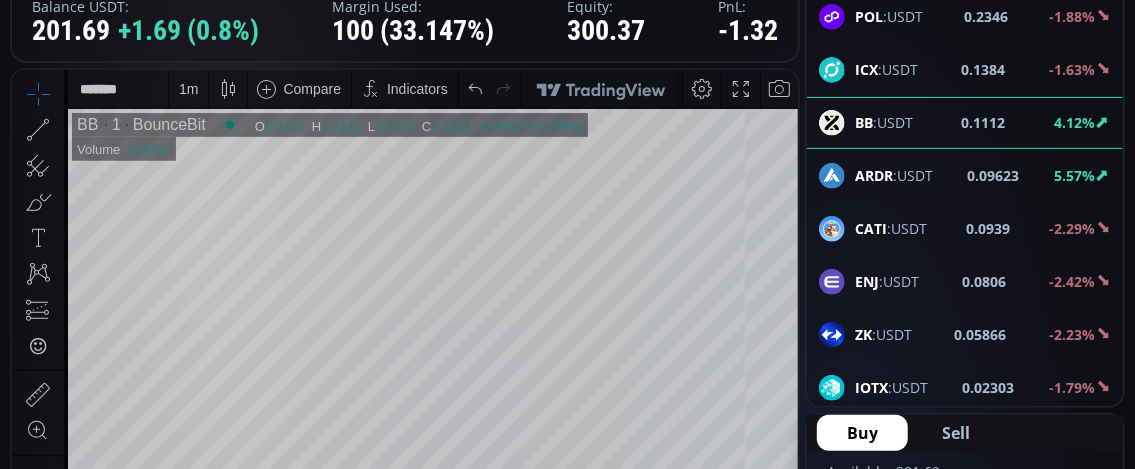 scroll, scrollTop: 200, scrollLeft: 0, axis: vertical 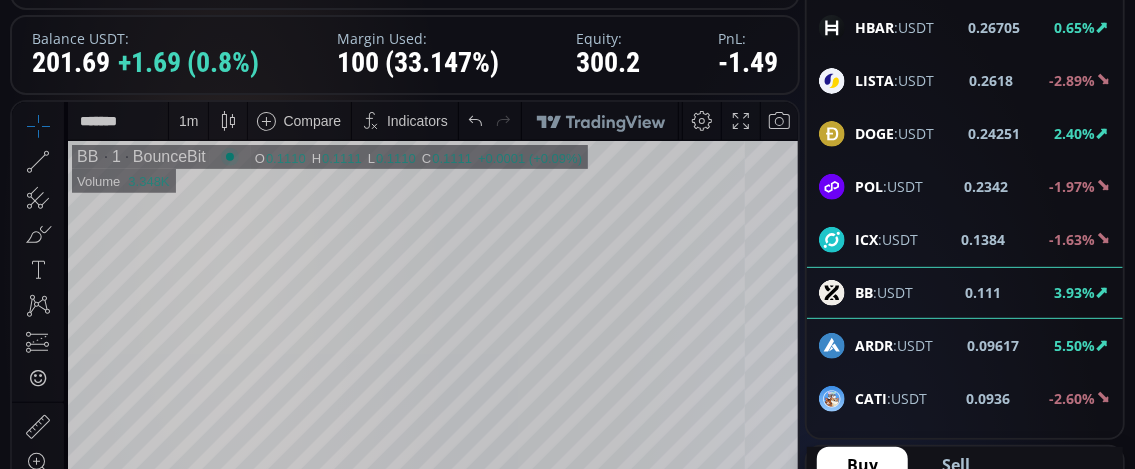 click on "ARDR" at bounding box center (874, 345) 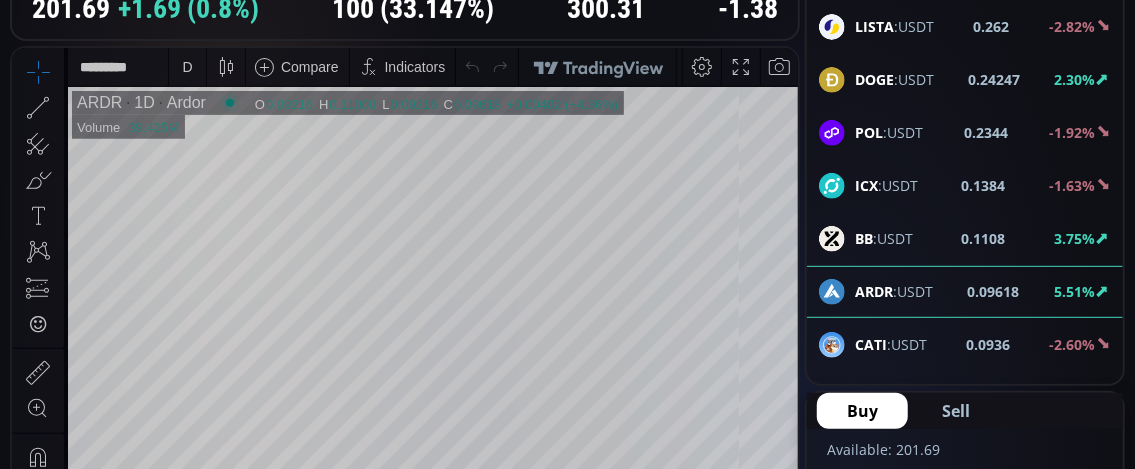 scroll, scrollTop: 300, scrollLeft: 0, axis: vertical 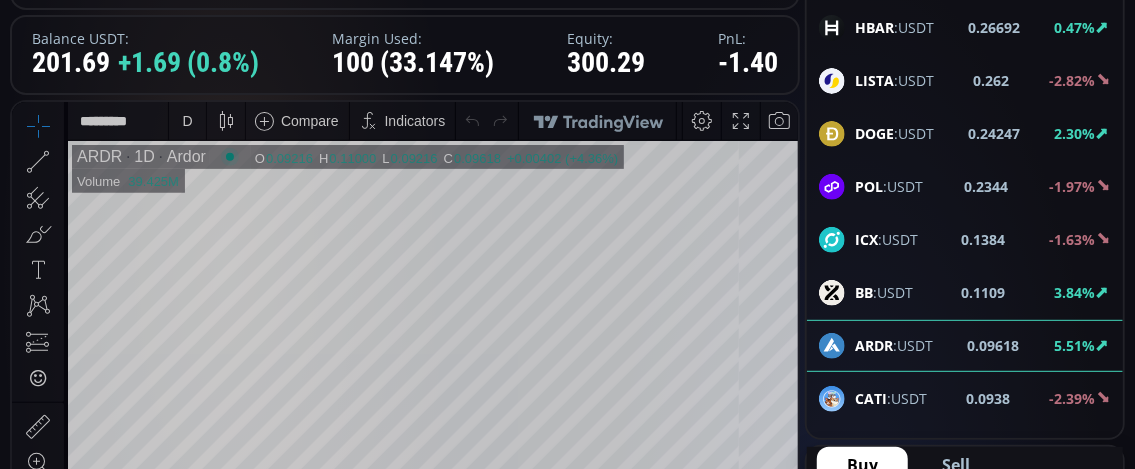 click on "D" at bounding box center [187, 120] 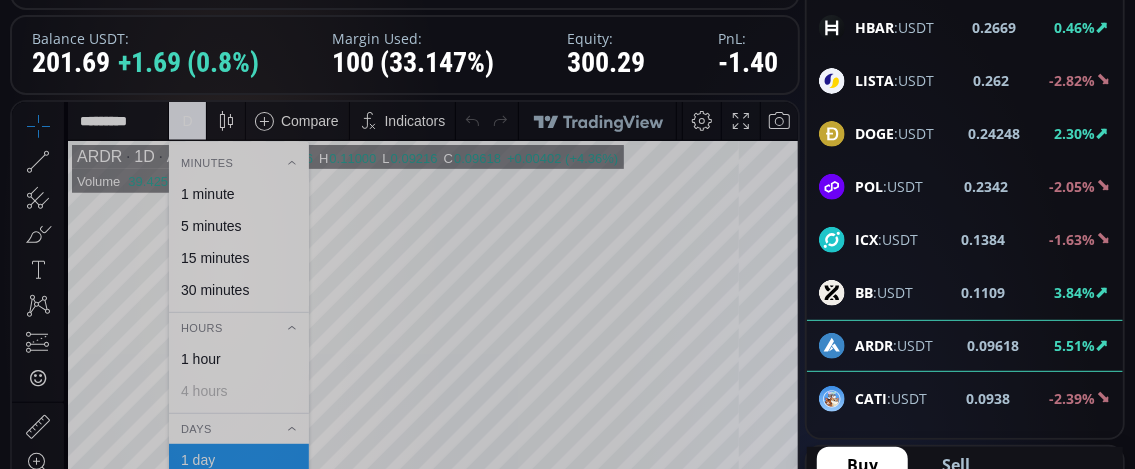 click on "1 minute" at bounding box center [208, 193] 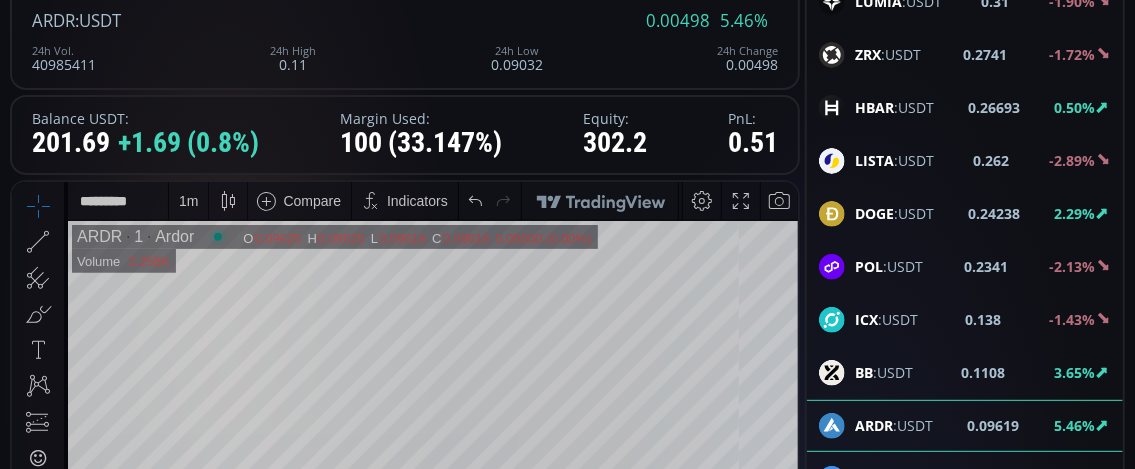 scroll, scrollTop: 200, scrollLeft: 0, axis: vertical 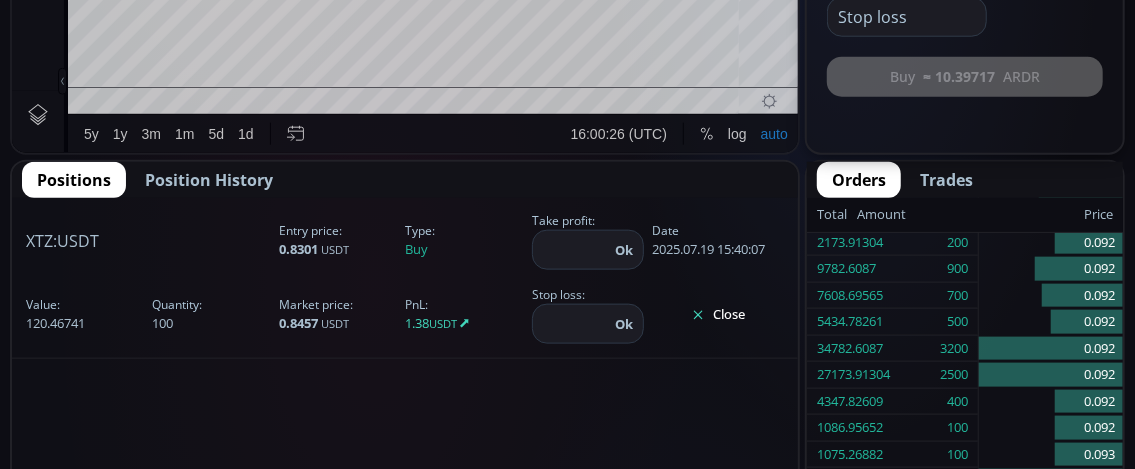 click 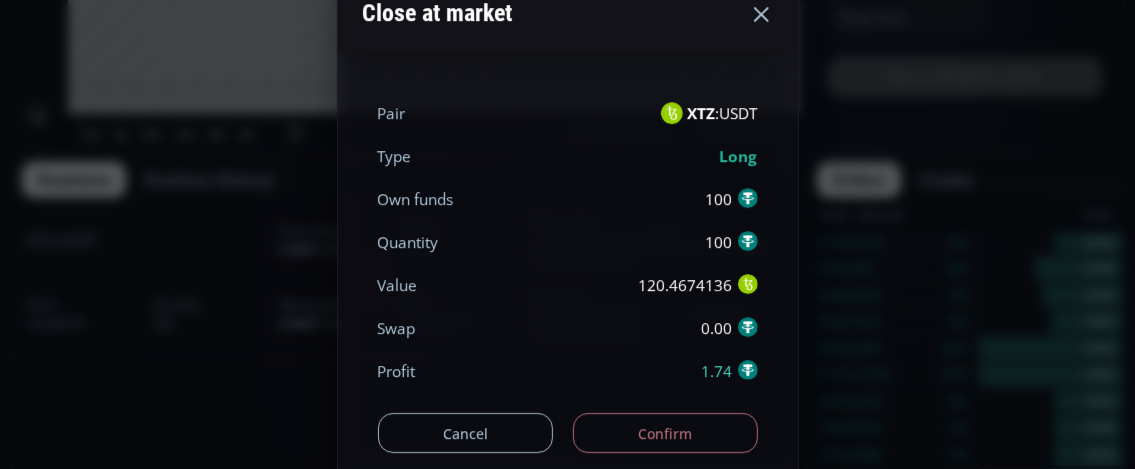 click on "Confirm" at bounding box center (665, 433) 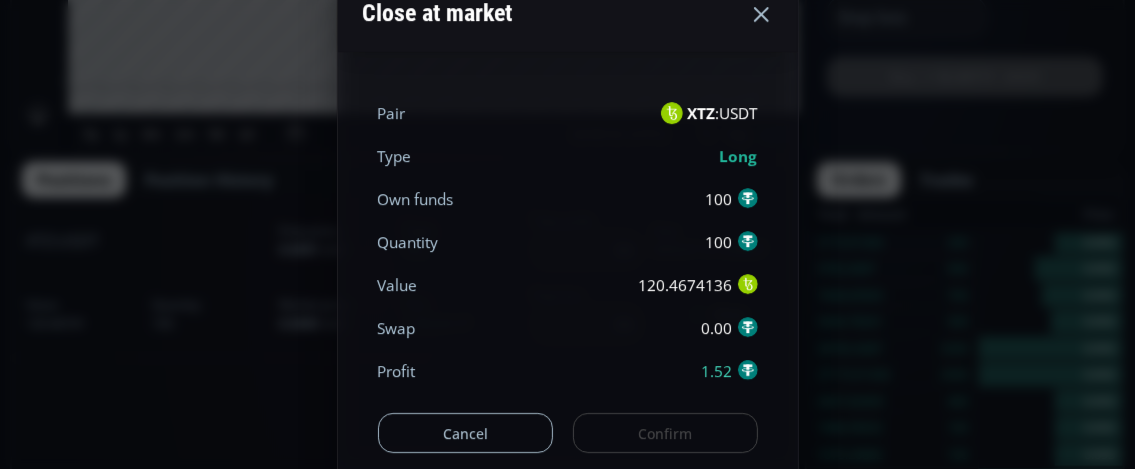 click on "Cancel Confirm" at bounding box center [568, 423] 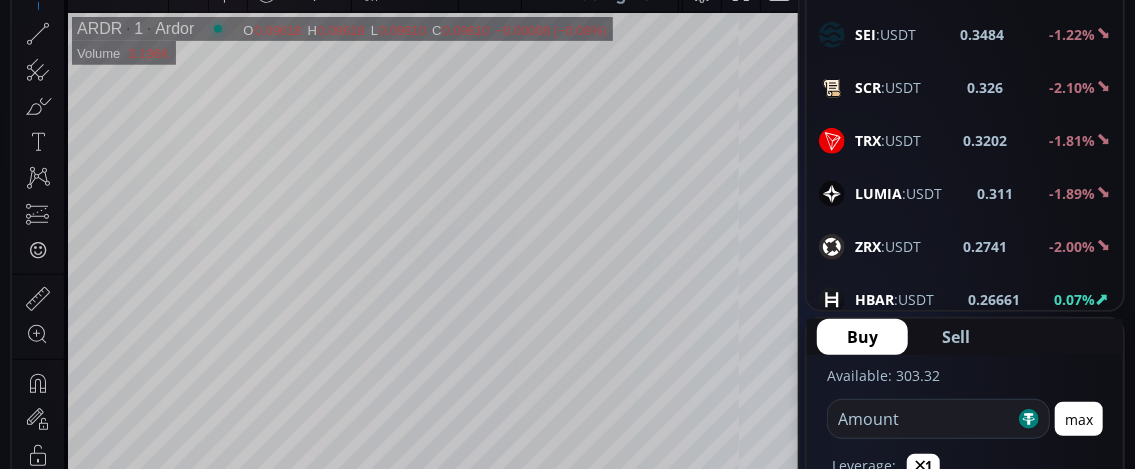 scroll, scrollTop: 400, scrollLeft: 0, axis: vertical 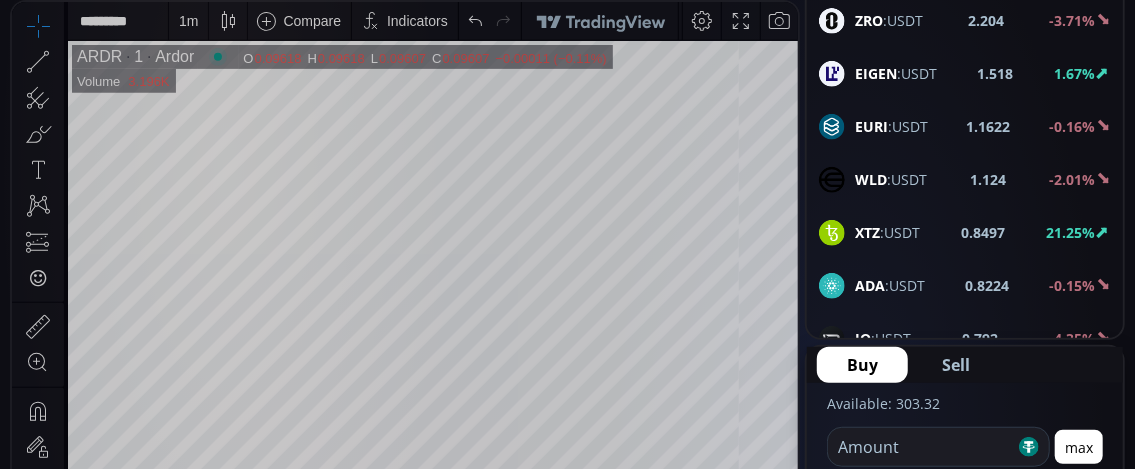 click on "XTZ" at bounding box center [867, 232] 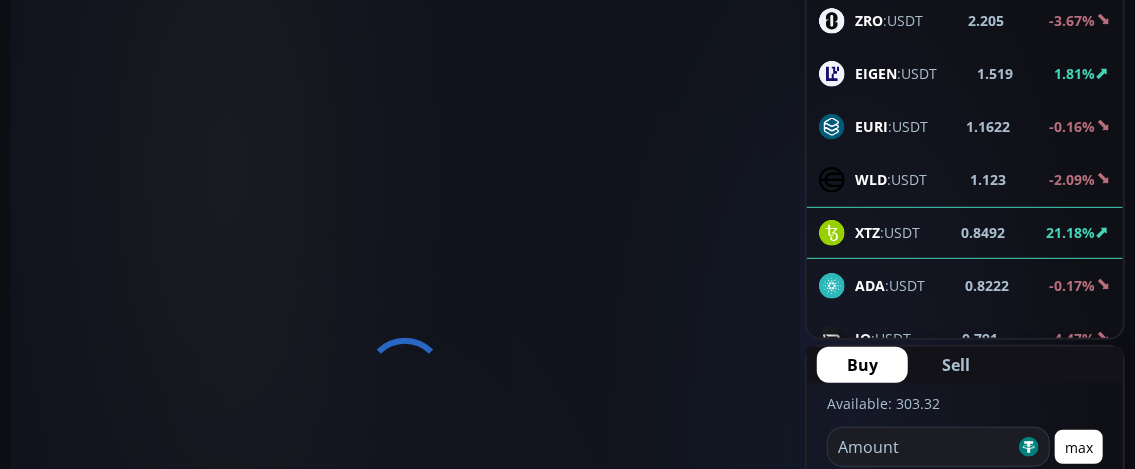 scroll, scrollTop: 0, scrollLeft: 0, axis: both 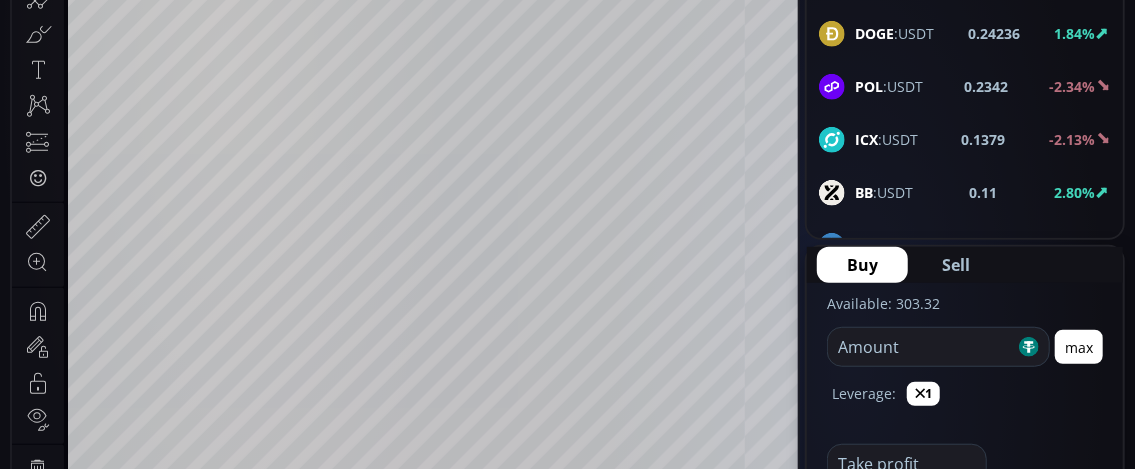 click at bounding box center [921, 347] 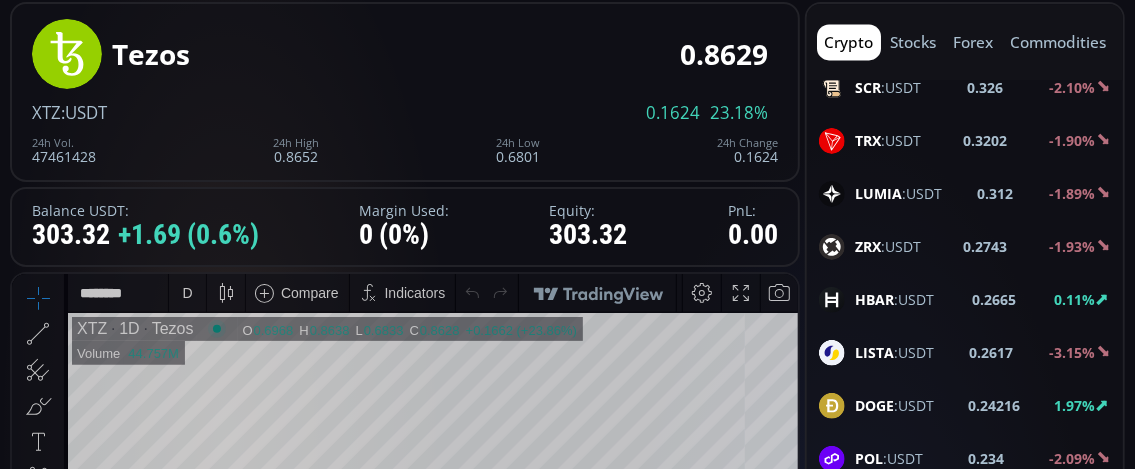scroll, scrollTop: 100, scrollLeft: 0, axis: vertical 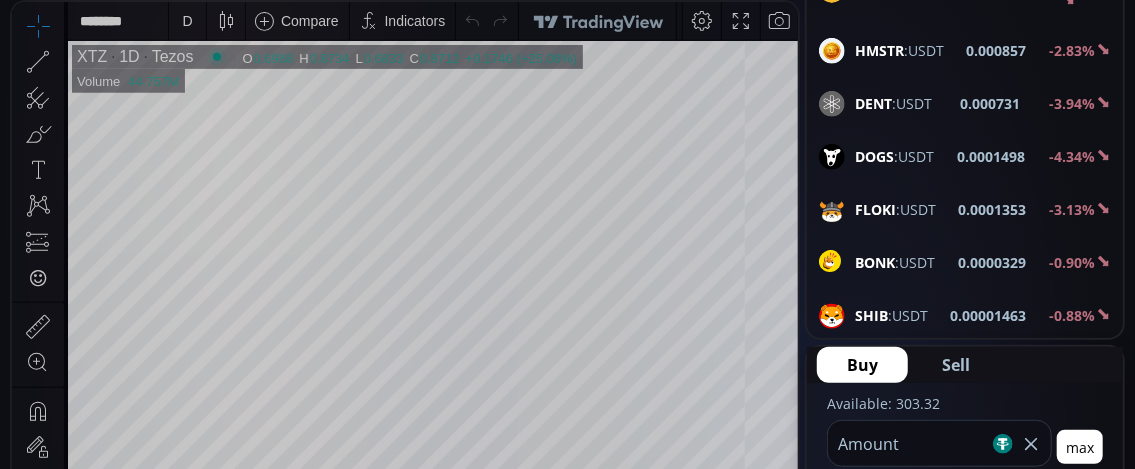 type on "***" 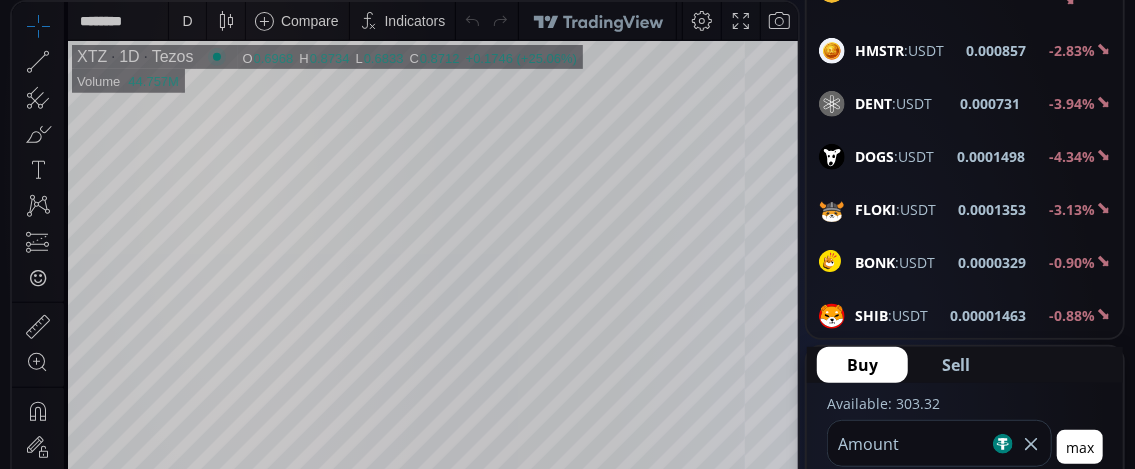 click on "D" at bounding box center (187, 21) 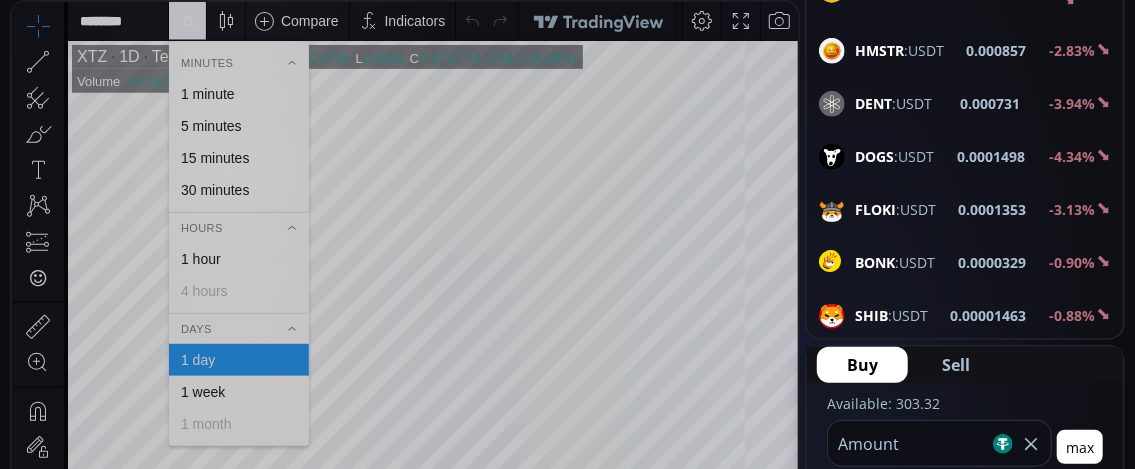 click on "1 minute" at bounding box center (208, 94) 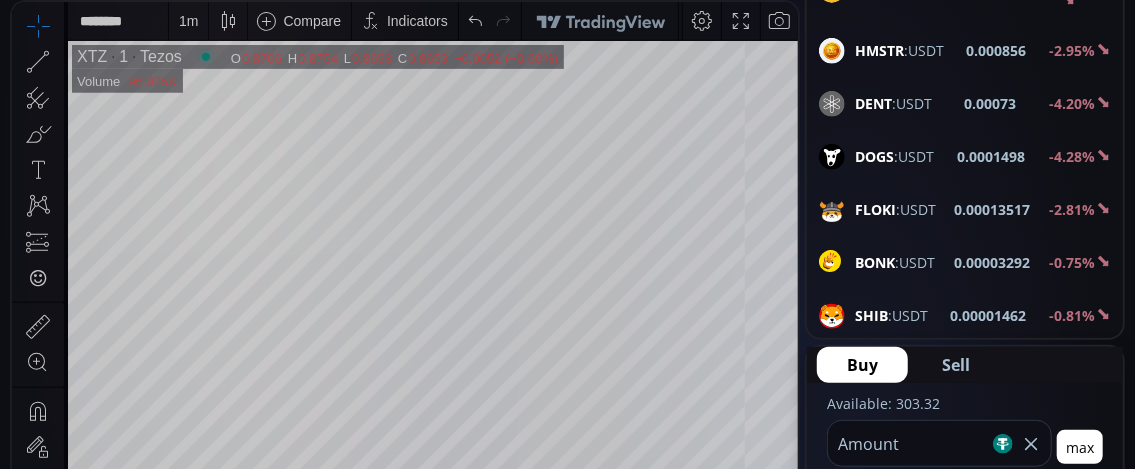 click on "Sell" at bounding box center [956, 365] 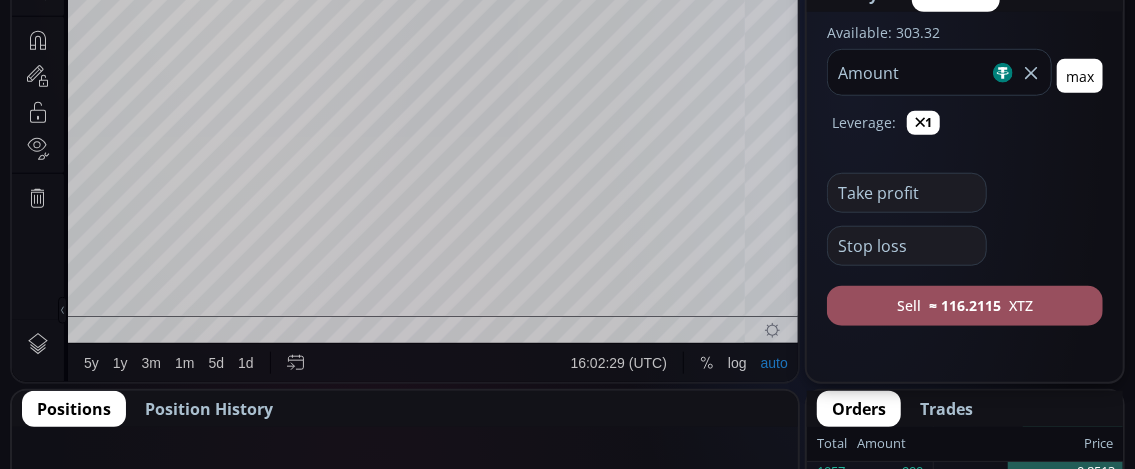 scroll, scrollTop: 800, scrollLeft: 0, axis: vertical 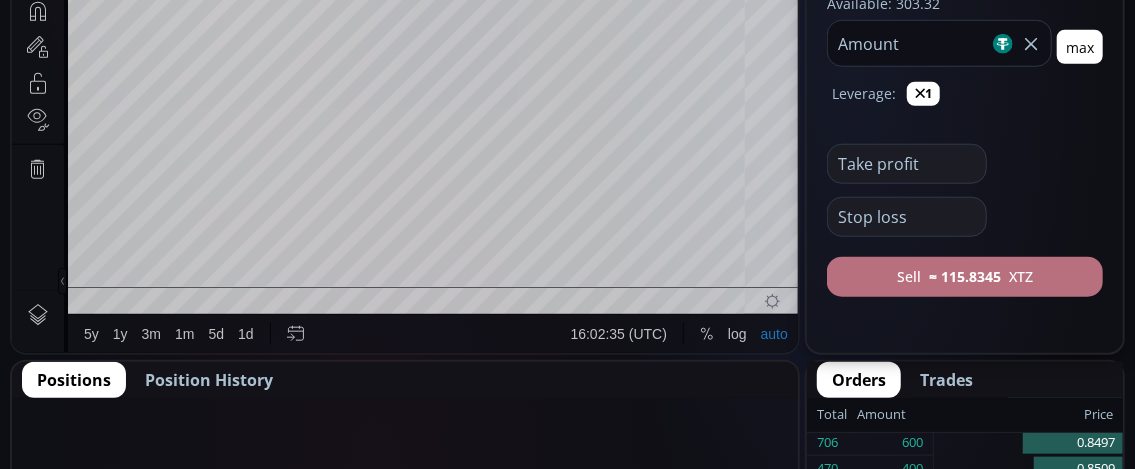 click on "Sell  ≈ 115.8345  XTZ" at bounding box center (965, 277) 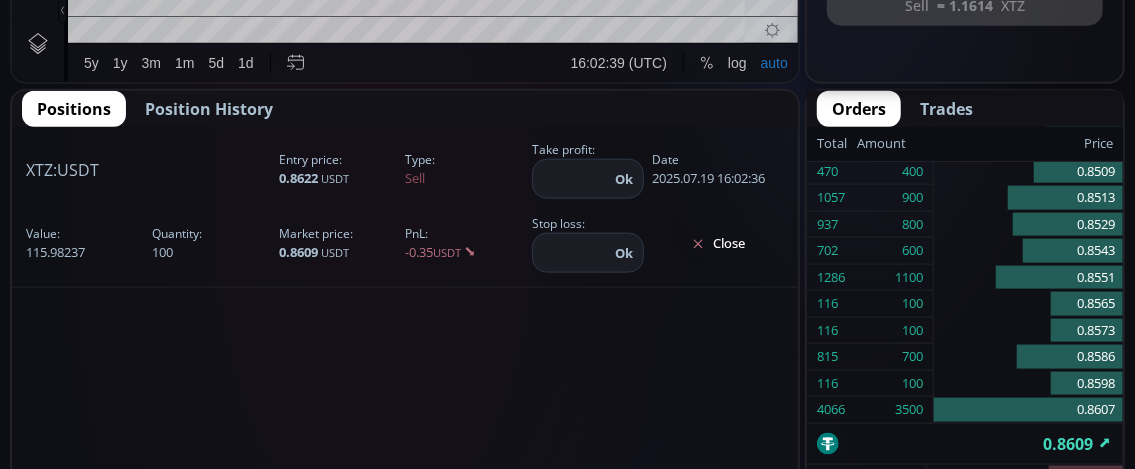 scroll, scrollTop: 1100, scrollLeft: 0, axis: vertical 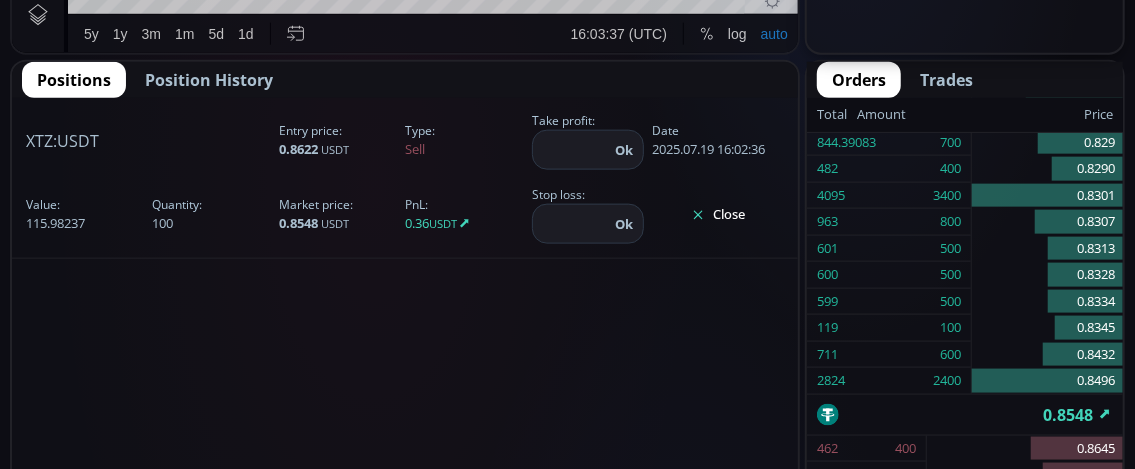 click on "Close" at bounding box center (718, 215) 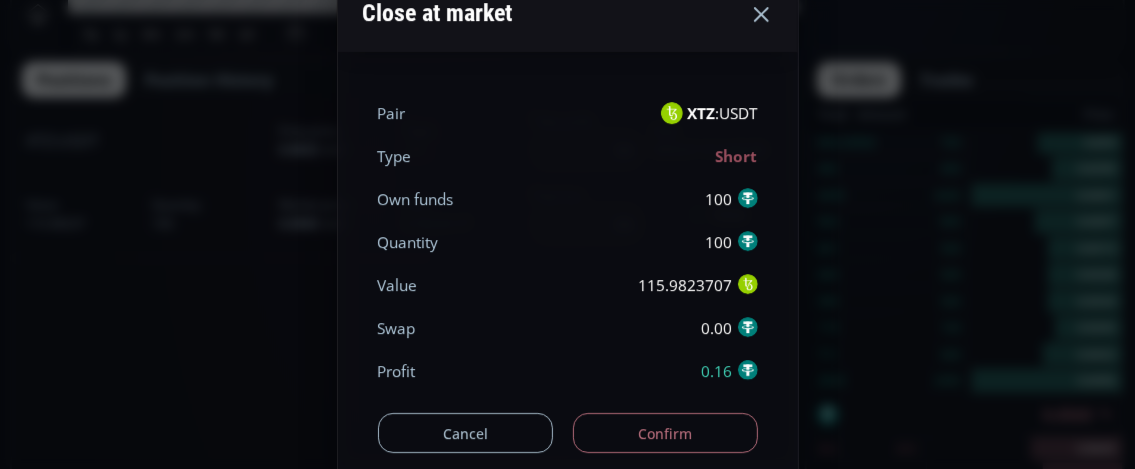 click on "Confirm" at bounding box center (665, 433) 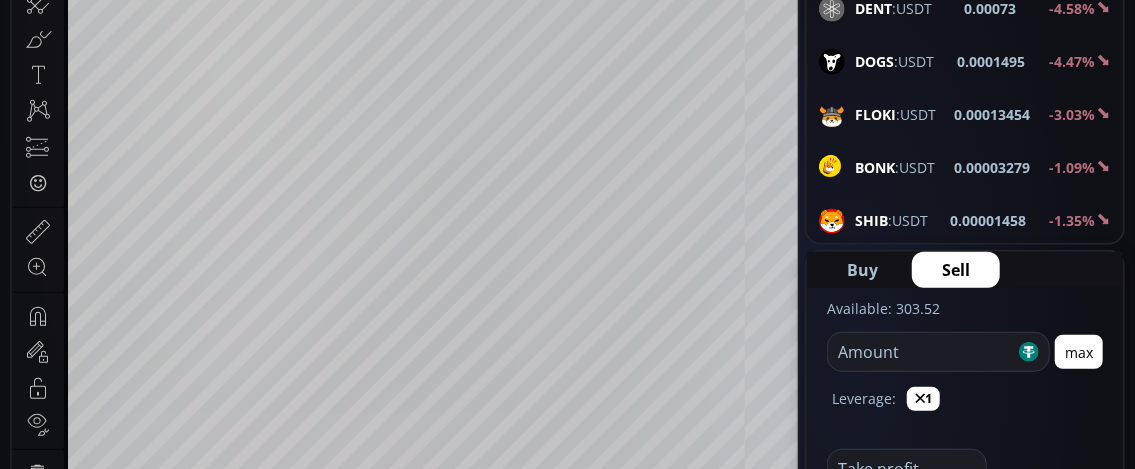 scroll, scrollTop: 500, scrollLeft: 0, axis: vertical 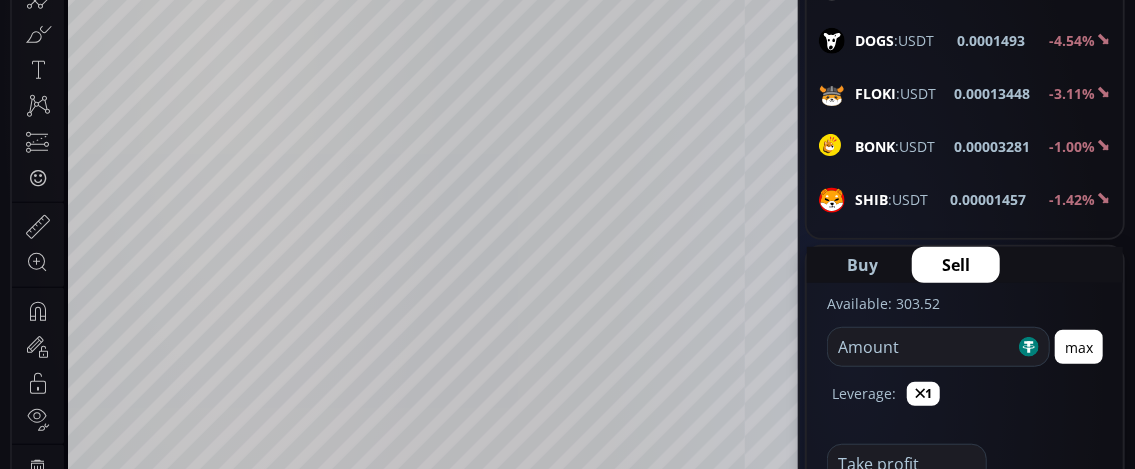 click at bounding box center [921, 347] 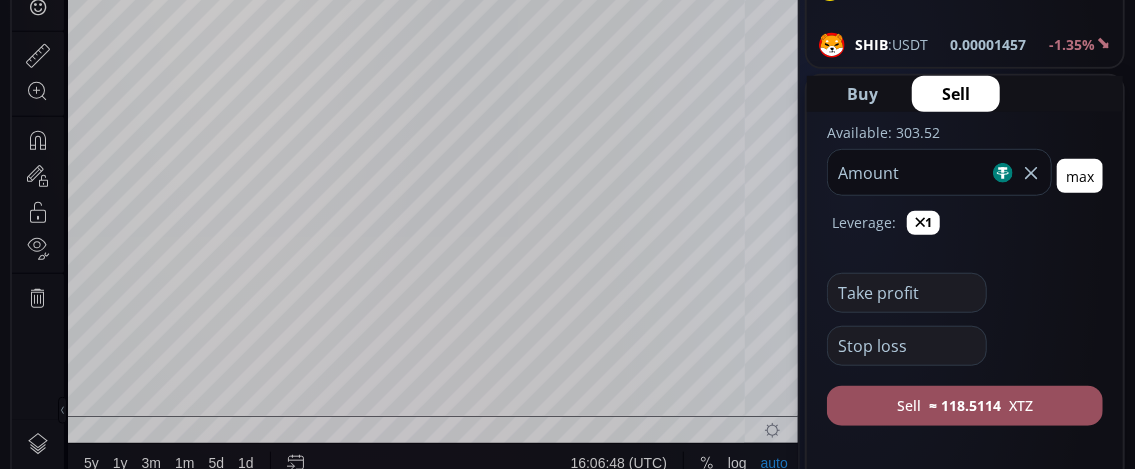 scroll, scrollTop: 700, scrollLeft: 0, axis: vertical 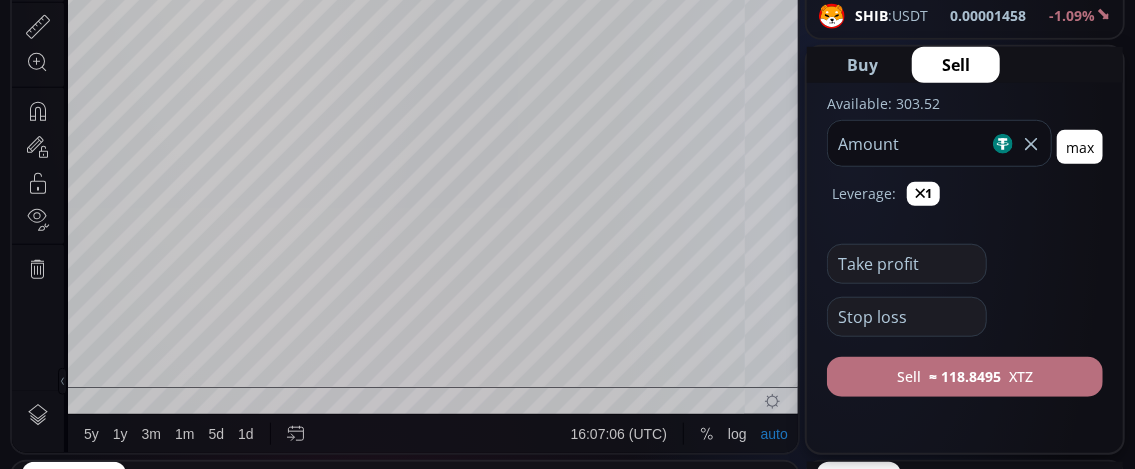 type on "***" 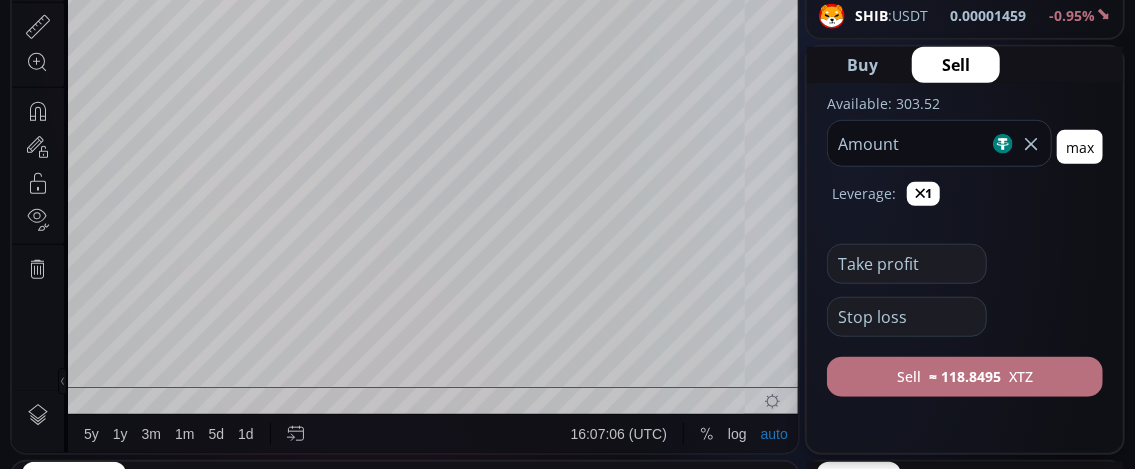 click on "Sell  ≈ 118.8495  XTZ" at bounding box center (965, 377) 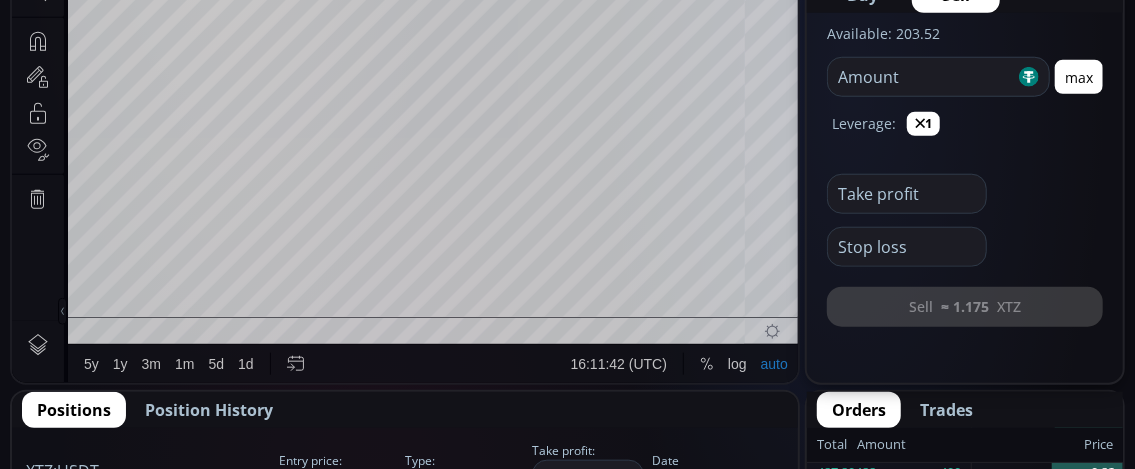 scroll, scrollTop: 800, scrollLeft: 0, axis: vertical 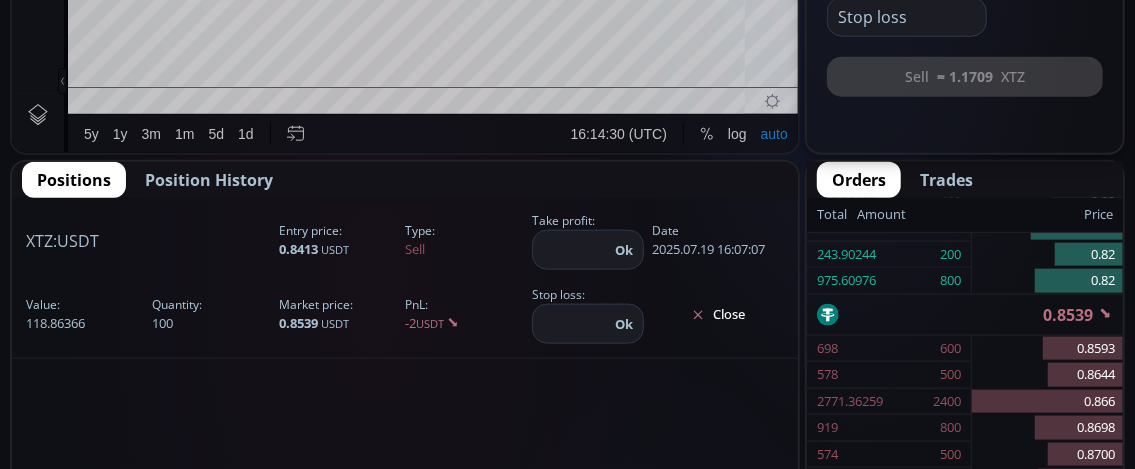 click on "Close" at bounding box center (718, 315) 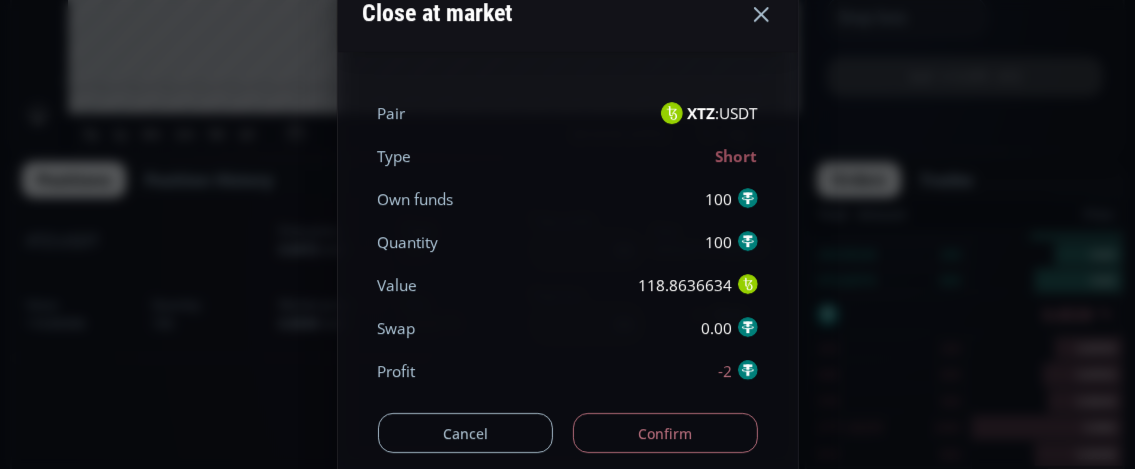 click on "Confirm" at bounding box center (665, 433) 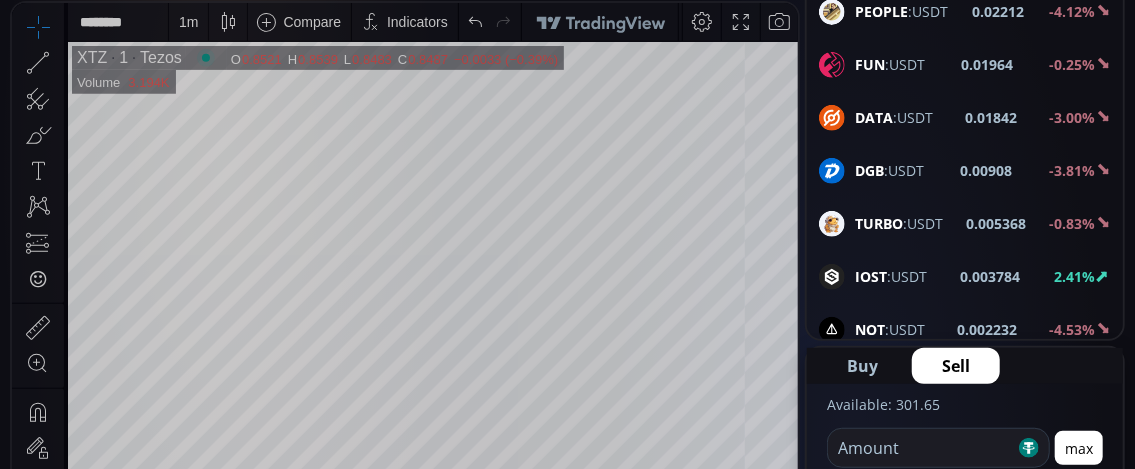 scroll, scrollTop: 400, scrollLeft: 0, axis: vertical 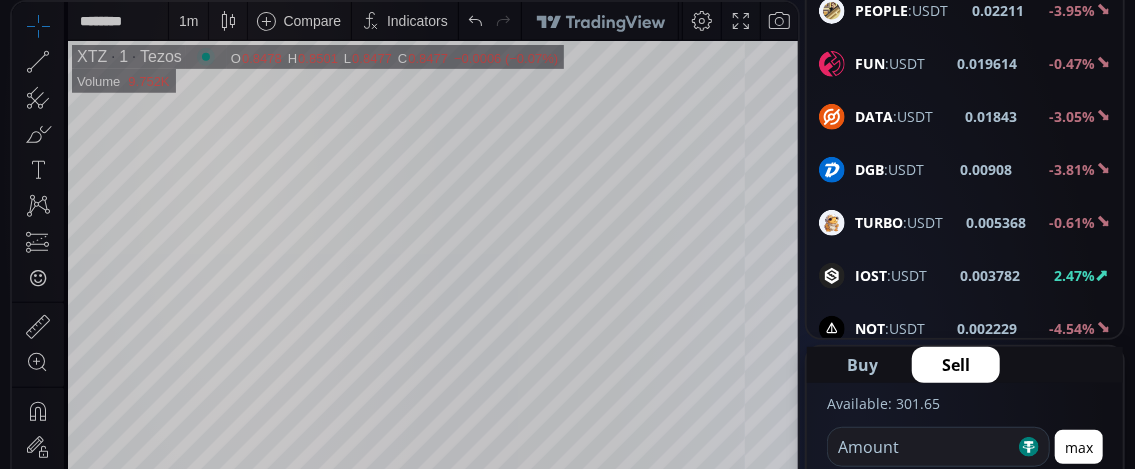click on "Buy" at bounding box center [862, 365] 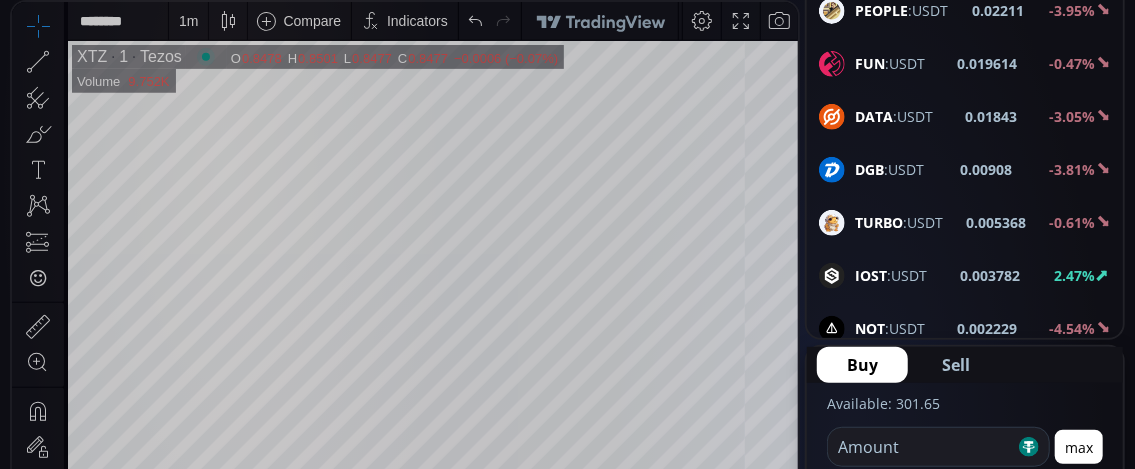 click at bounding box center [921, 447] 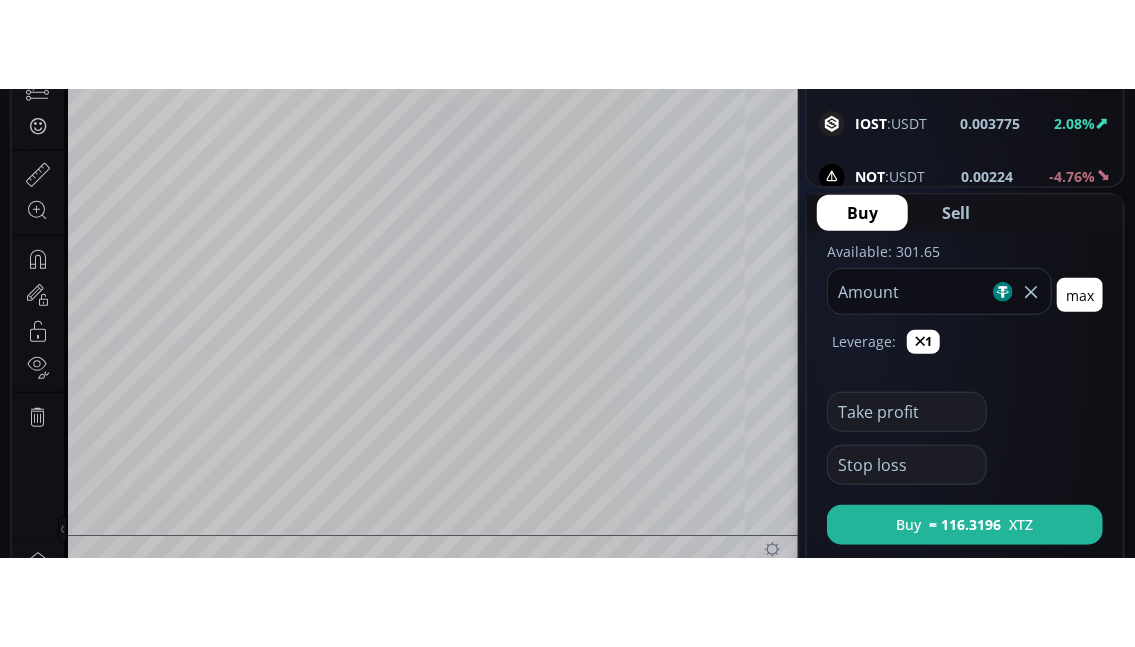 scroll, scrollTop: 600, scrollLeft: 0, axis: vertical 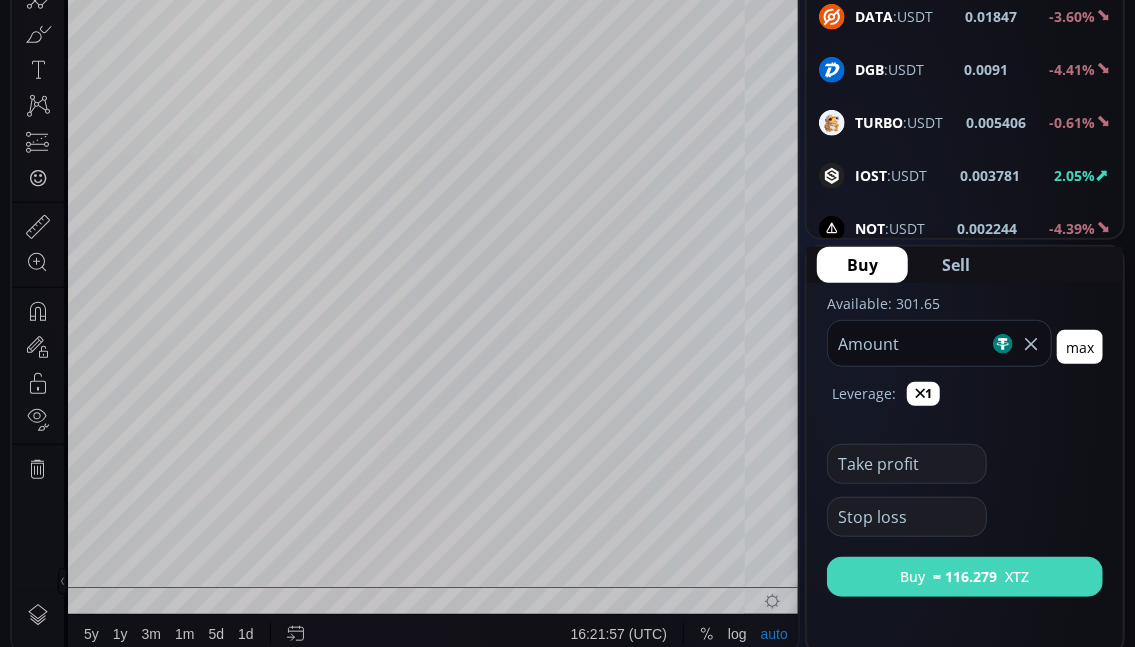 type on "***" 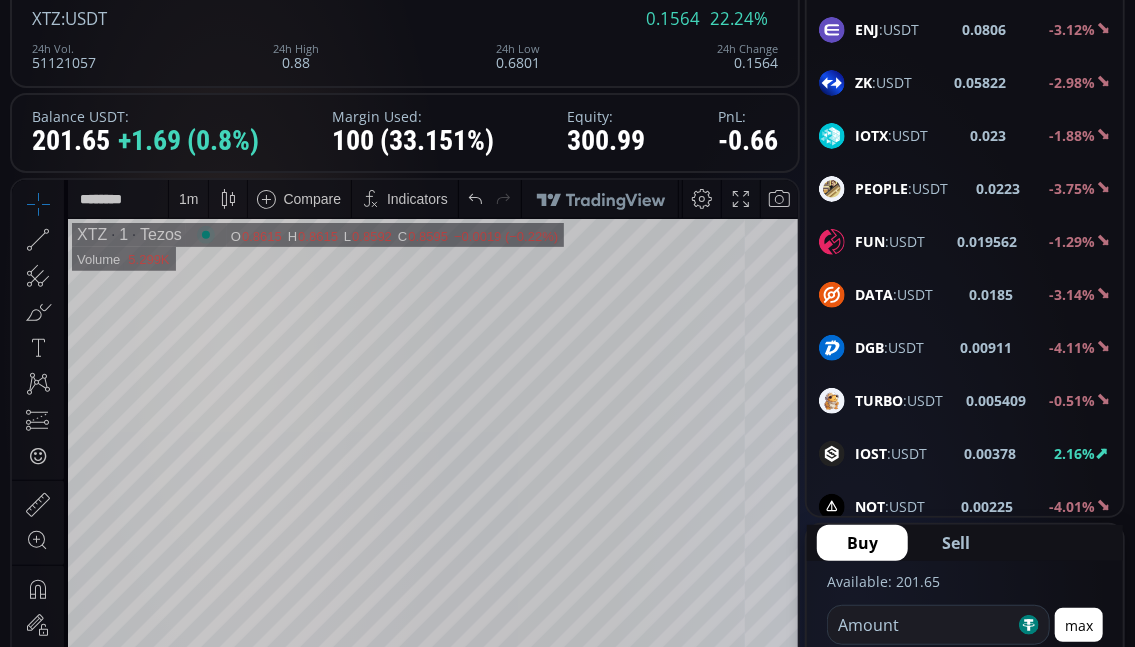 scroll, scrollTop: 200, scrollLeft: 0, axis: vertical 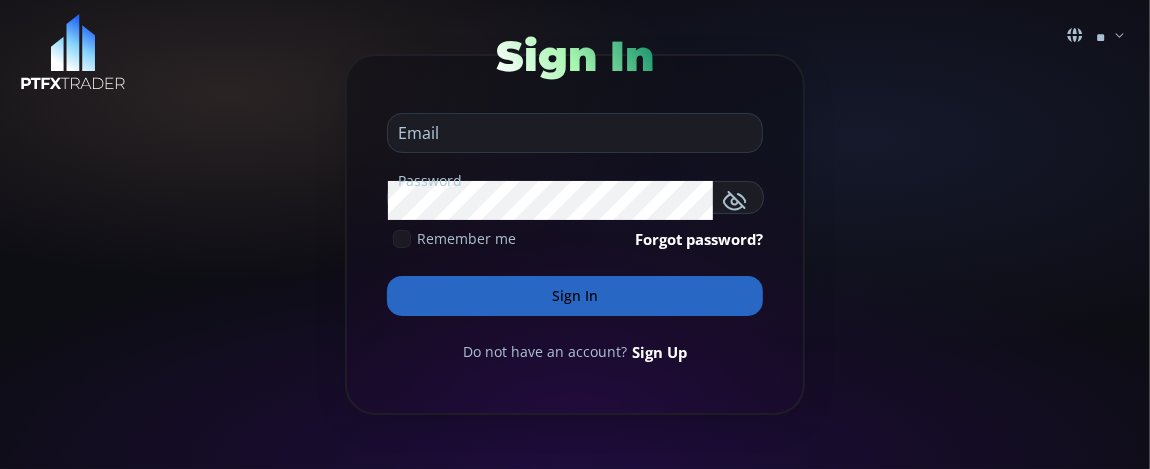 click at bounding box center [570, 133] 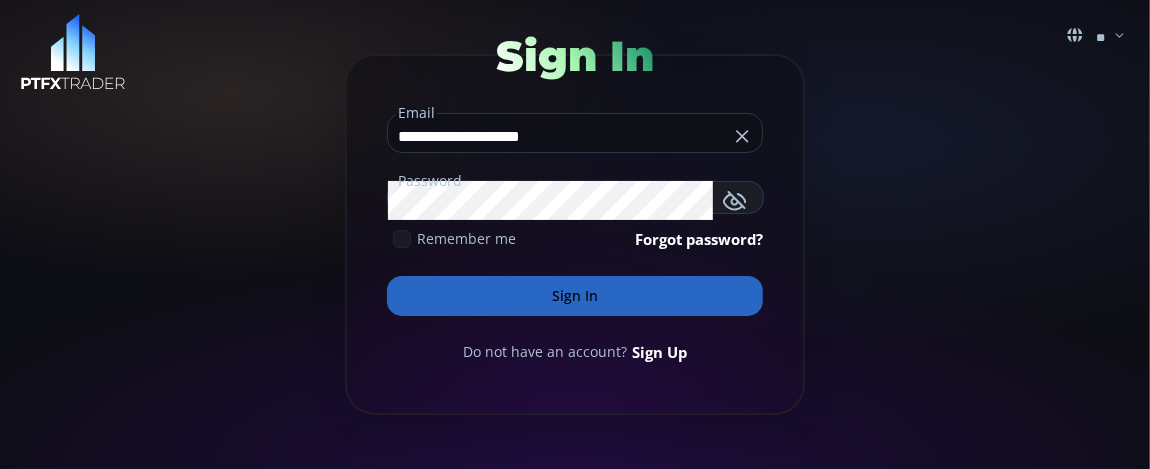type on "**********" 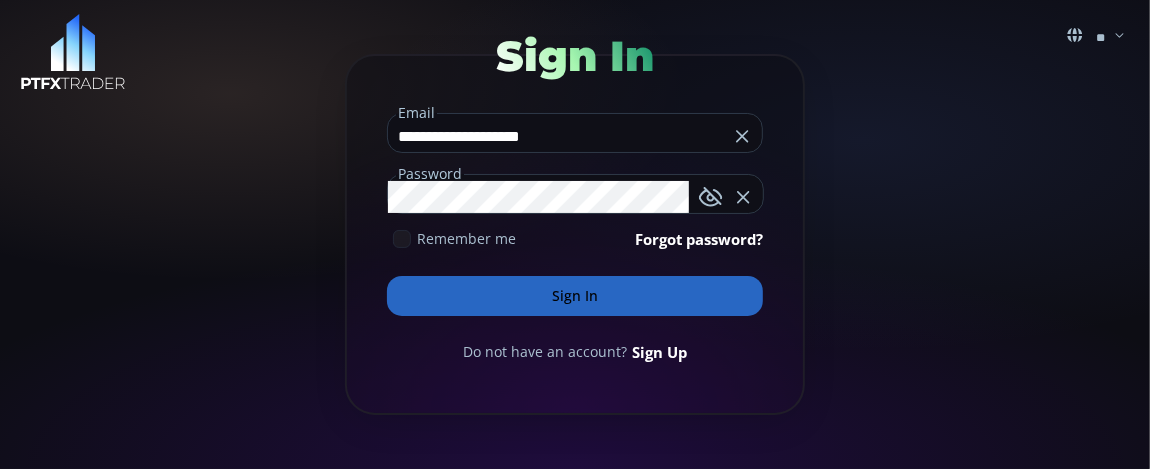 click on "Sign In" at bounding box center [575, 296] 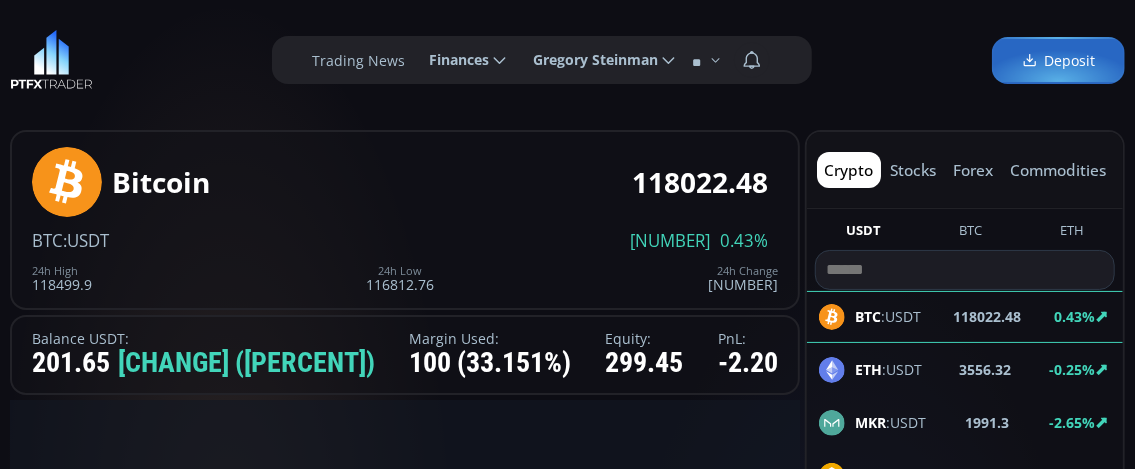 scroll, scrollTop: 0, scrollLeft: 0, axis: both 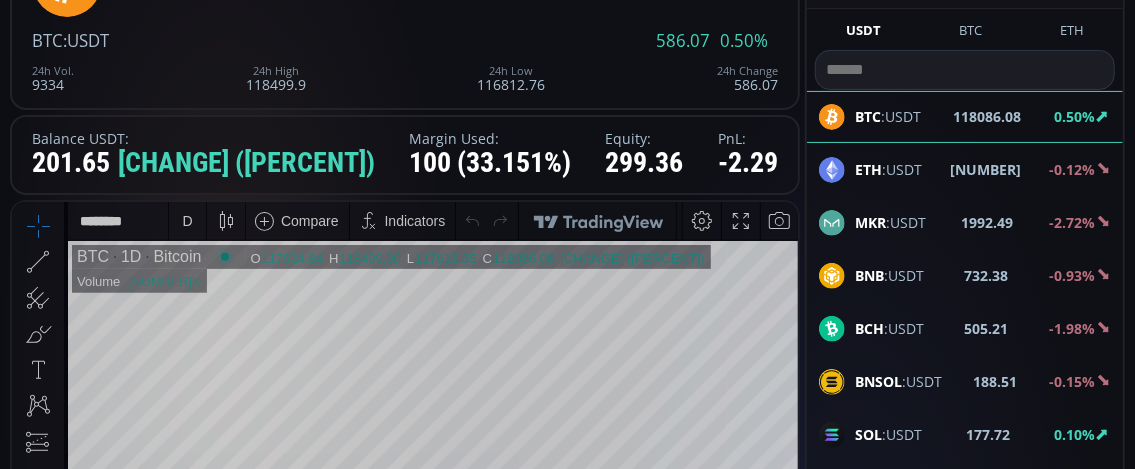 click on "BTC :USDT 118086.08 0.50% ETH :USDT 3558.83 -0.12% MKR :USDT 1992.49 -2.72% BNB :USDT 732.38 -0.93% BCH :USDT 505.21 -1.98% BNSOL :USDT 188.51 -0.15% SOL :USDT 177.72 0.10% LTC :USDT 101.76 -3.12% DASH :USDT 23.47 -1.05% ETC :USDT 23.45 -1.43% BANANA :USDT 22.55 0.58% LINK :USDT 18.09 0.78% DCR :USDT 17.21 2.87% KSM :USDT 16.23 -2.23% TRUMP :USDT 10.06 -0.89% NEO :USDT 6.84 -2.01% APT :USDT 5.22 -2.12% ATOM :USDT 4.854 -2.41% DOT :USDT 4.26 -1.37% XRP :USDT 3.4328 0.31% TON :USDT 3.171 -2.97% ZRO :USDT 2.23 -2.19% BERA :USDT 2.216 -1.95% EIGEN :USDT 1.537 2.88% EURI :USDT 1.1628 -0.02% WLD :USDT 1.133 -0.87% XTZ :USDT 0.8456 20.40% ADA :USDT 0.8256 0.04% IO :USDT 0.798 -3.16% BNT :USDT 0.77 >  0.01% FET :USDT 0.761 -1.93% OP :USDT 0.742 -4.63% ARKM :USDT 0.565 -0.88% XLM :USDT 0.464 -0.85% ARB :USDT 0.456 -2.33% KNC :USDT 0.4255 -1.25% SEI :USDT 0.352 >  0.01% SCR :USDT 0.329 -0.90% TRX :USDT 0.3191 -2.30% LUMIA :USDT 0.315 -1.25% ZRX :USDT 0.2763 -1.60% HBAR :USDT 0.26755 0.36% LISTA :USDT 0.2635 -3.02% DOGE" 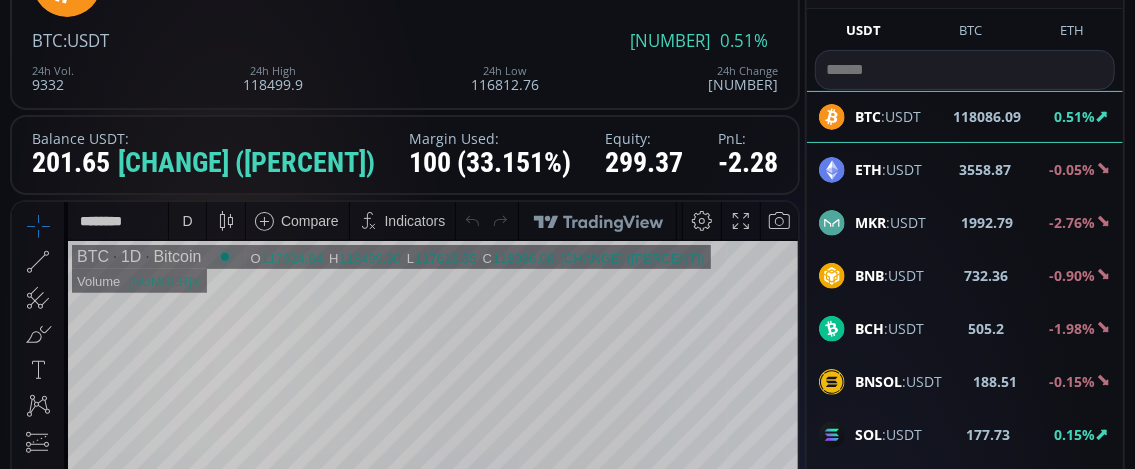 click at bounding box center [965, 70] 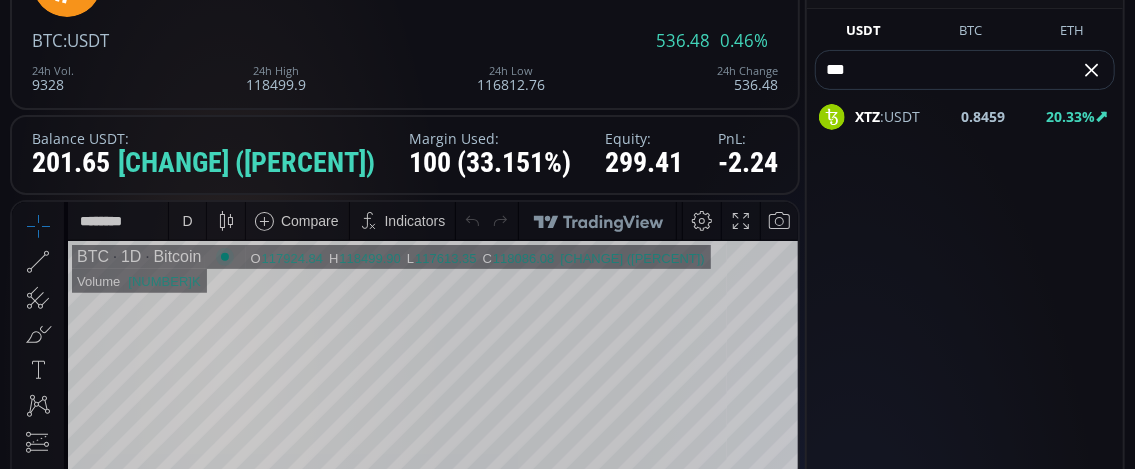 type on "***" 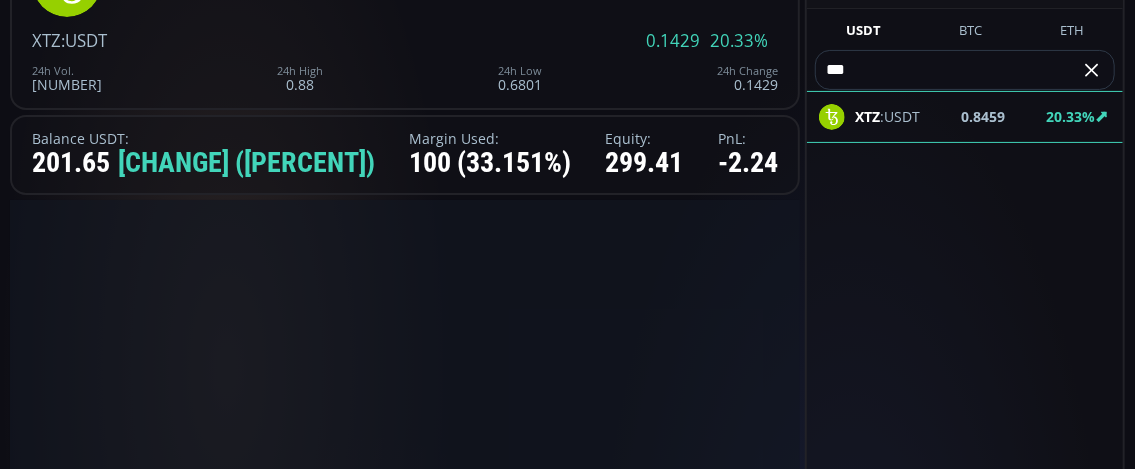 scroll, scrollTop: 0, scrollLeft: 0, axis: both 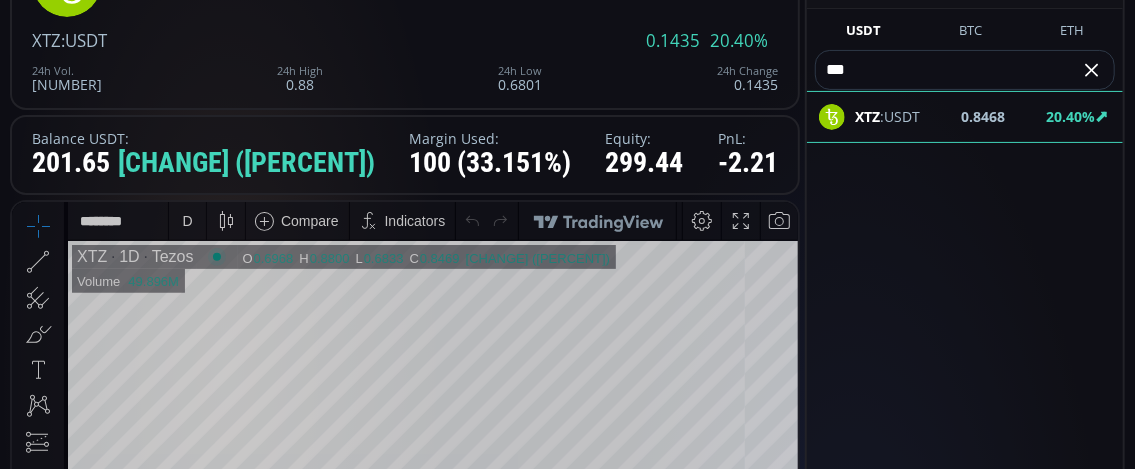 click on "D" at bounding box center (187, 220) 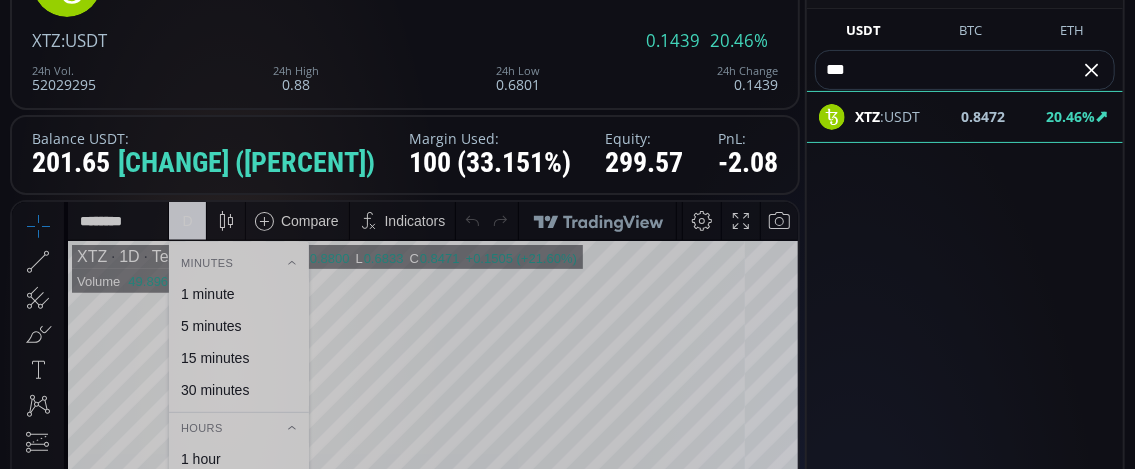 click on "1 minute" at bounding box center [208, 293] 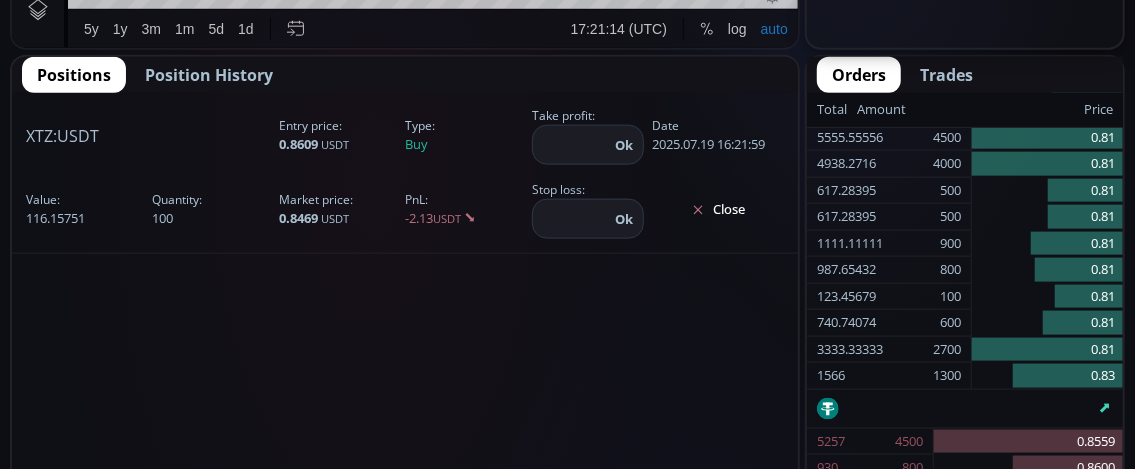 scroll, scrollTop: 1100, scrollLeft: 0, axis: vertical 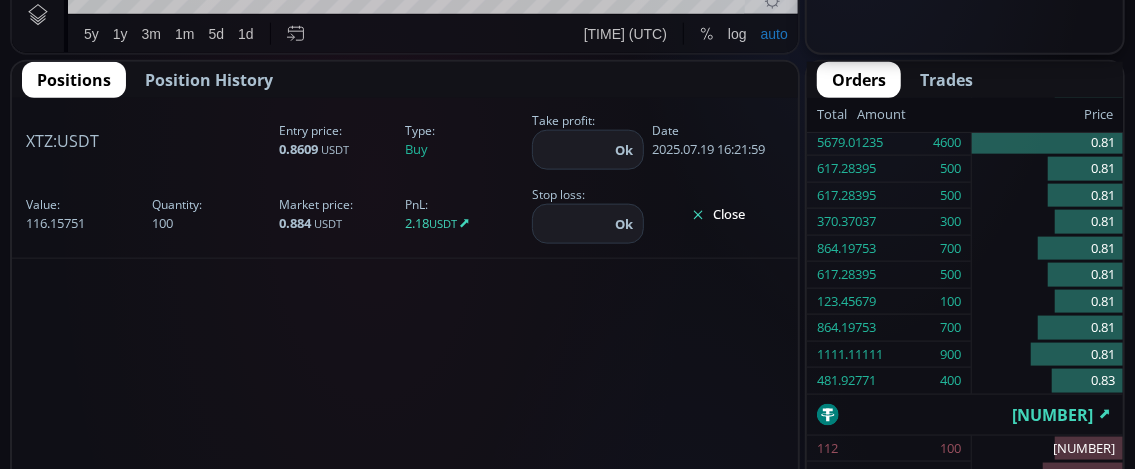 click on "Close" at bounding box center [718, 215] 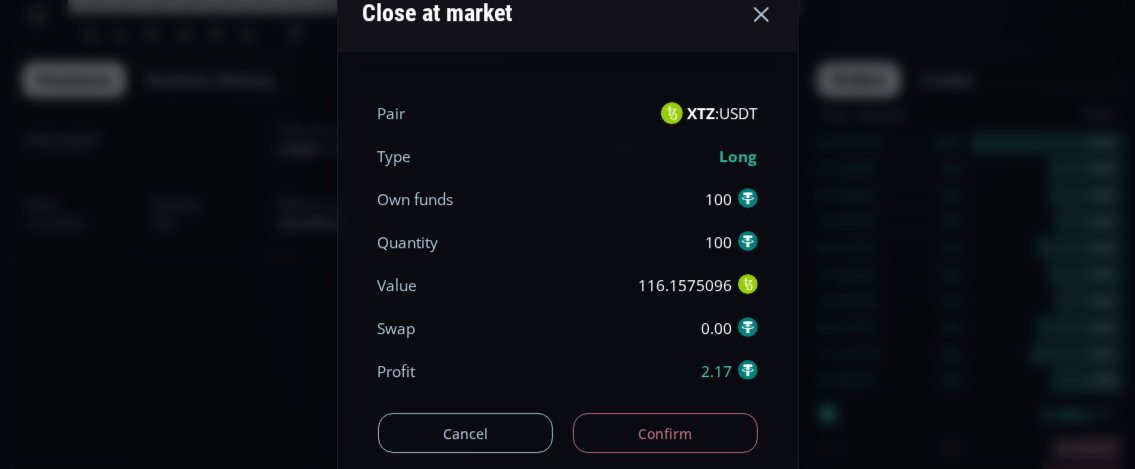 click on "Confirm" at bounding box center (665, 433) 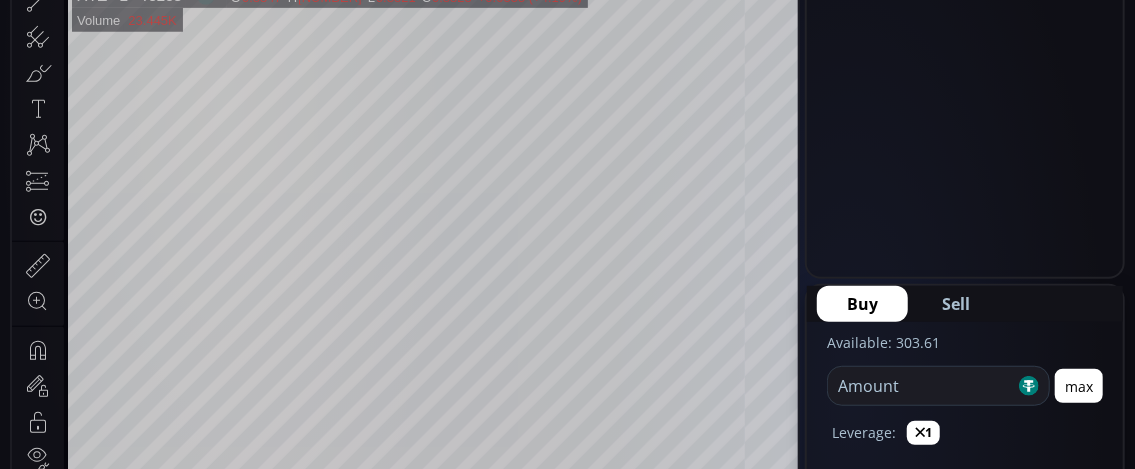 scroll, scrollTop: 400, scrollLeft: 0, axis: vertical 